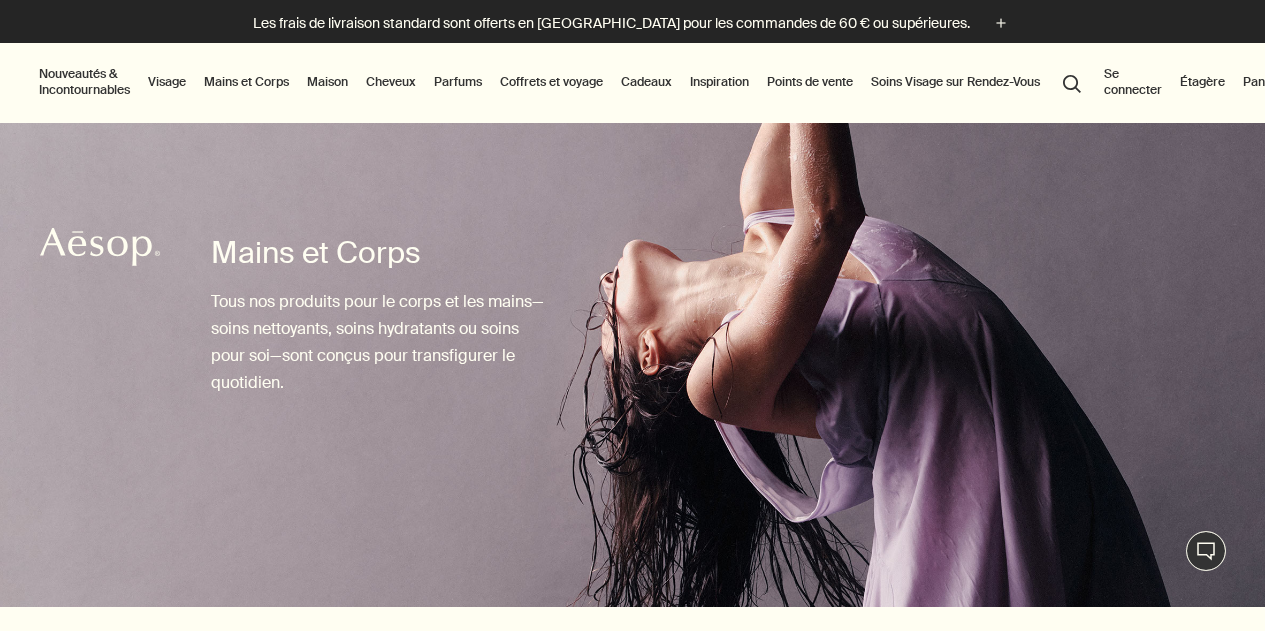 scroll, scrollTop: 0, scrollLeft: 0, axis: both 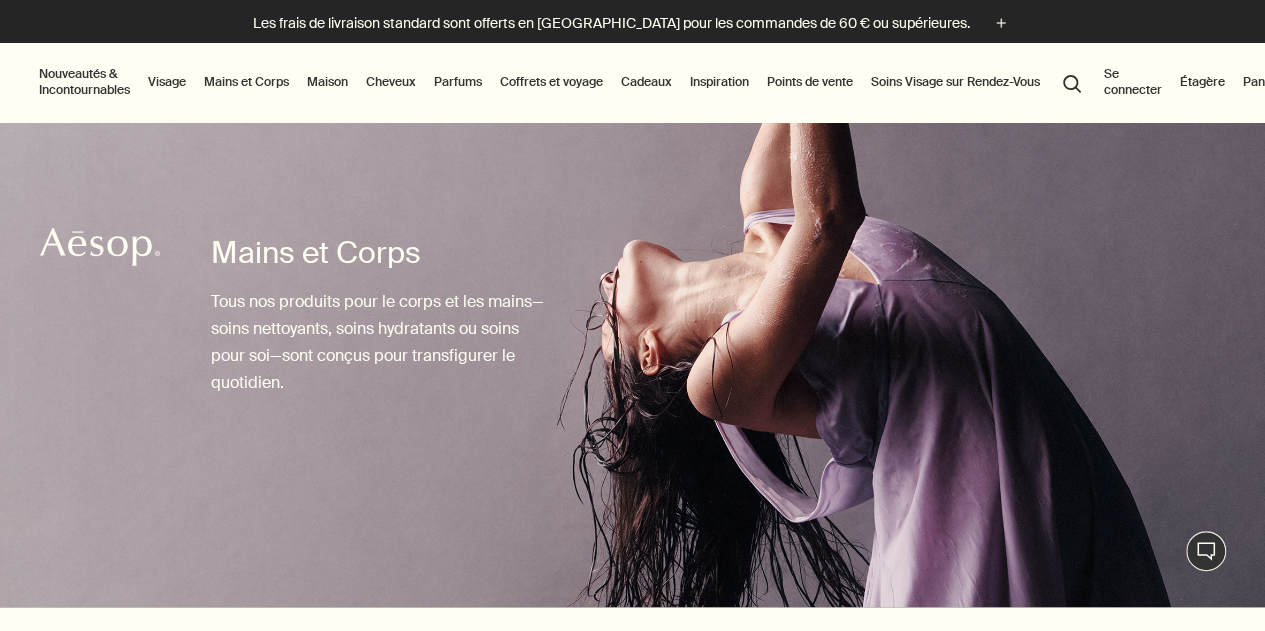 click on "Se connecter" at bounding box center (1133, 82) 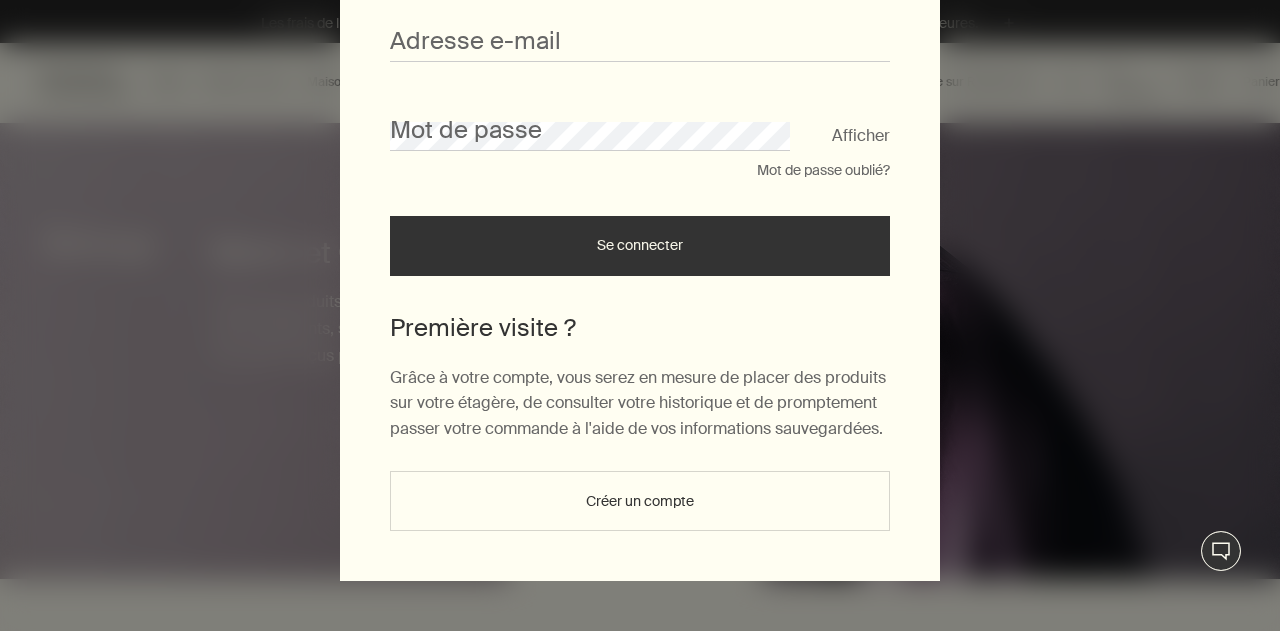 scroll, scrollTop: 218, scrollLeft: 0, axis: vertical 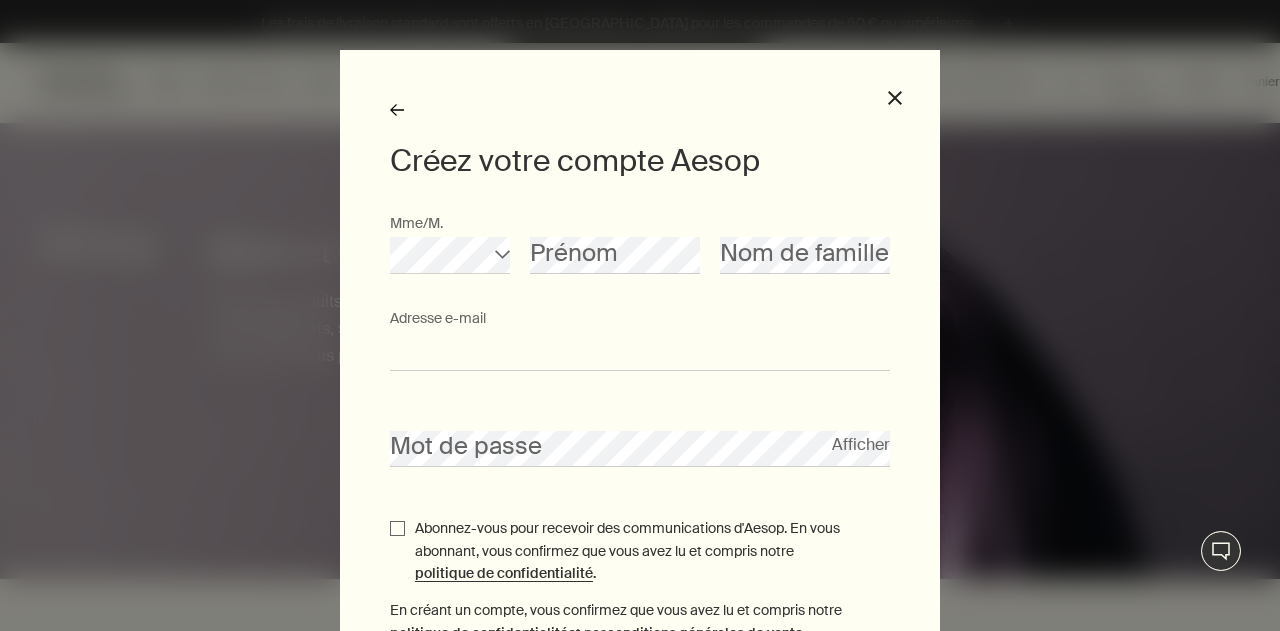 type on "**********" 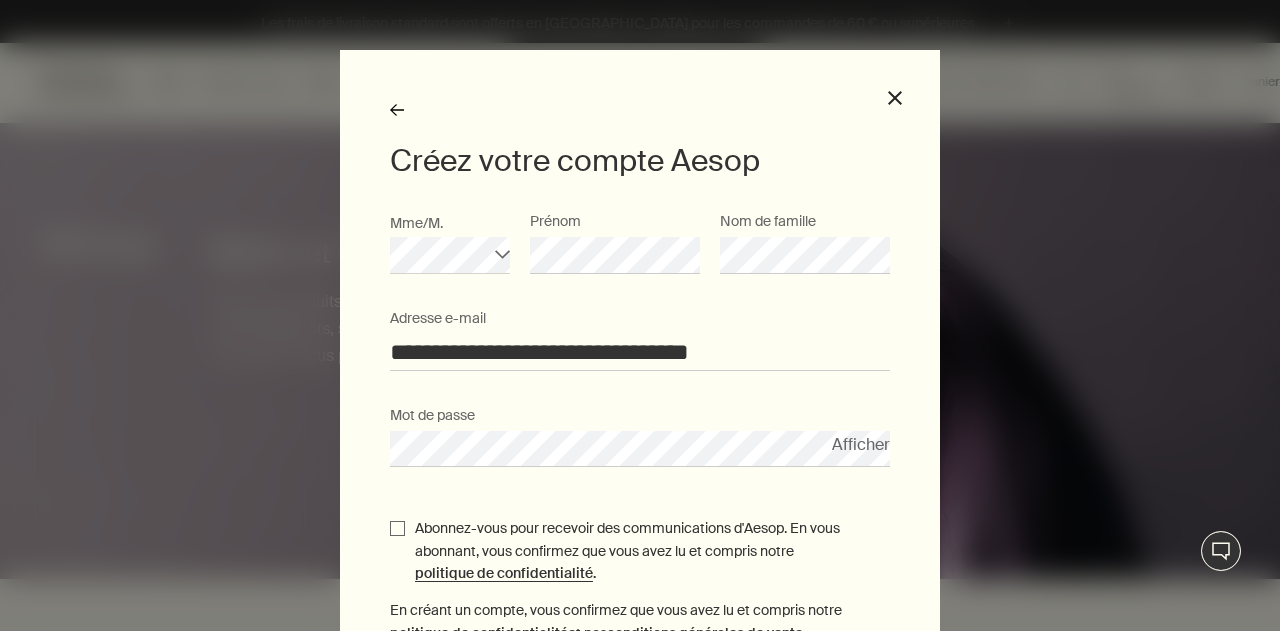 click on "Afficher" at bounding box center [861, 444] 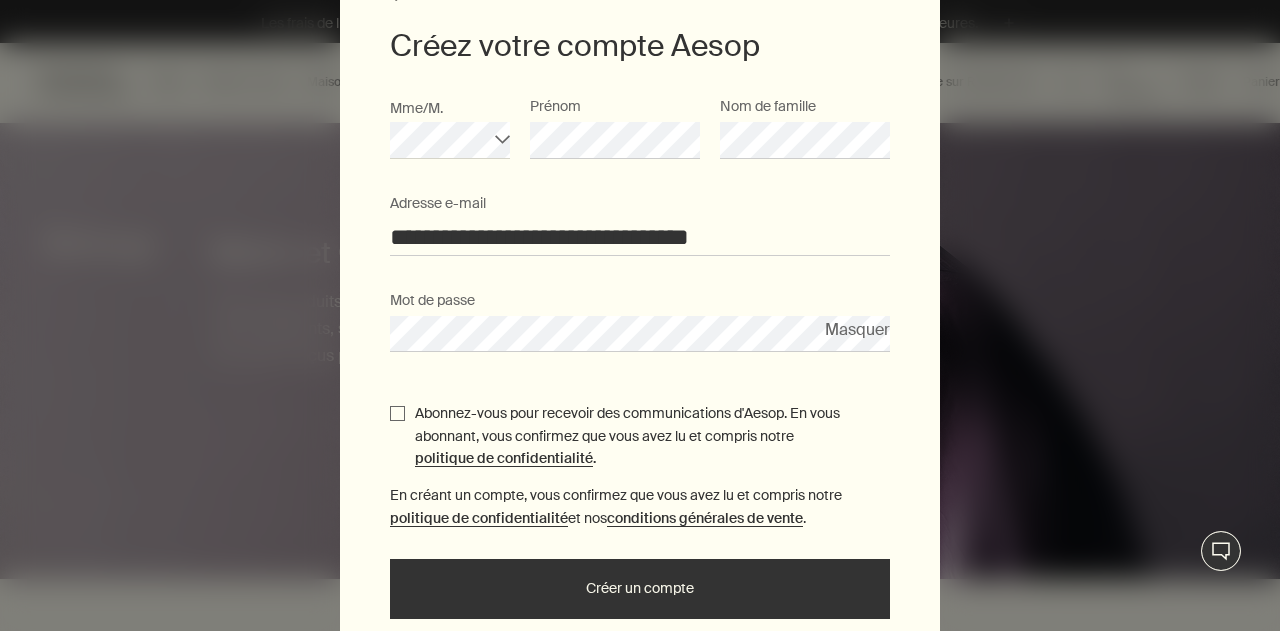 scroll, scrollTop: 117, scrollLeft: 0, axis: vertical 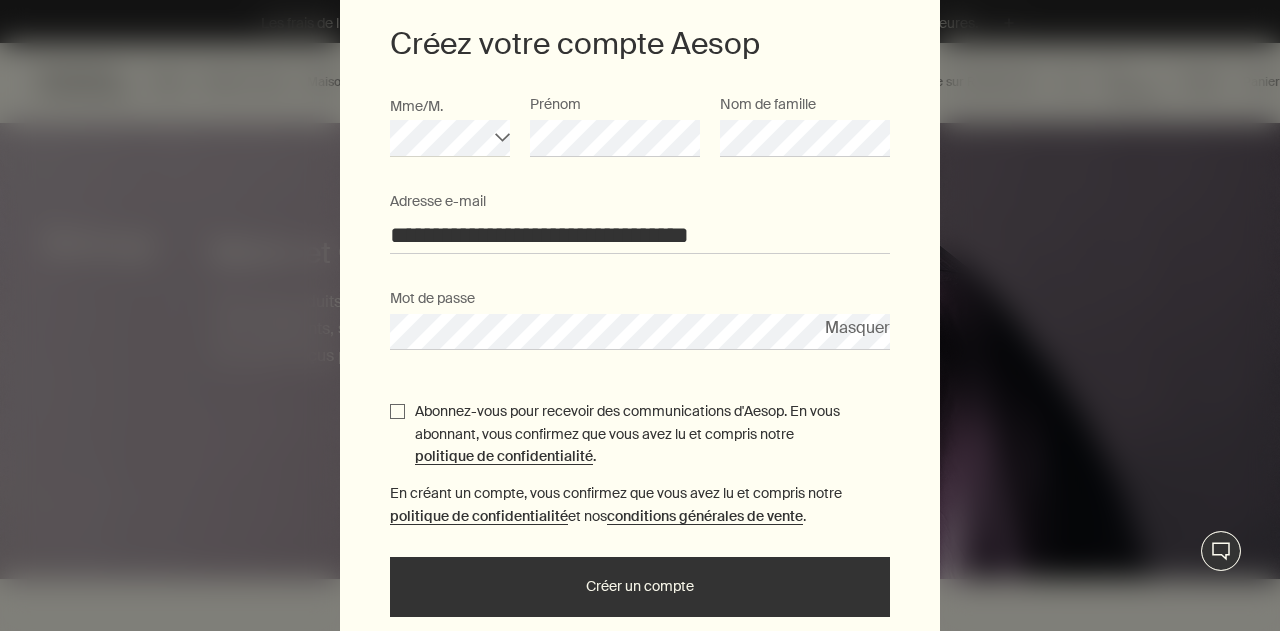 click on "Abonnez-vous pour recevoir des communications d'Aesop. En vous abonnant, vous confirmez que vous avez lu et compris notre  politique de confidentialité ." at bounding box center (397, 411) 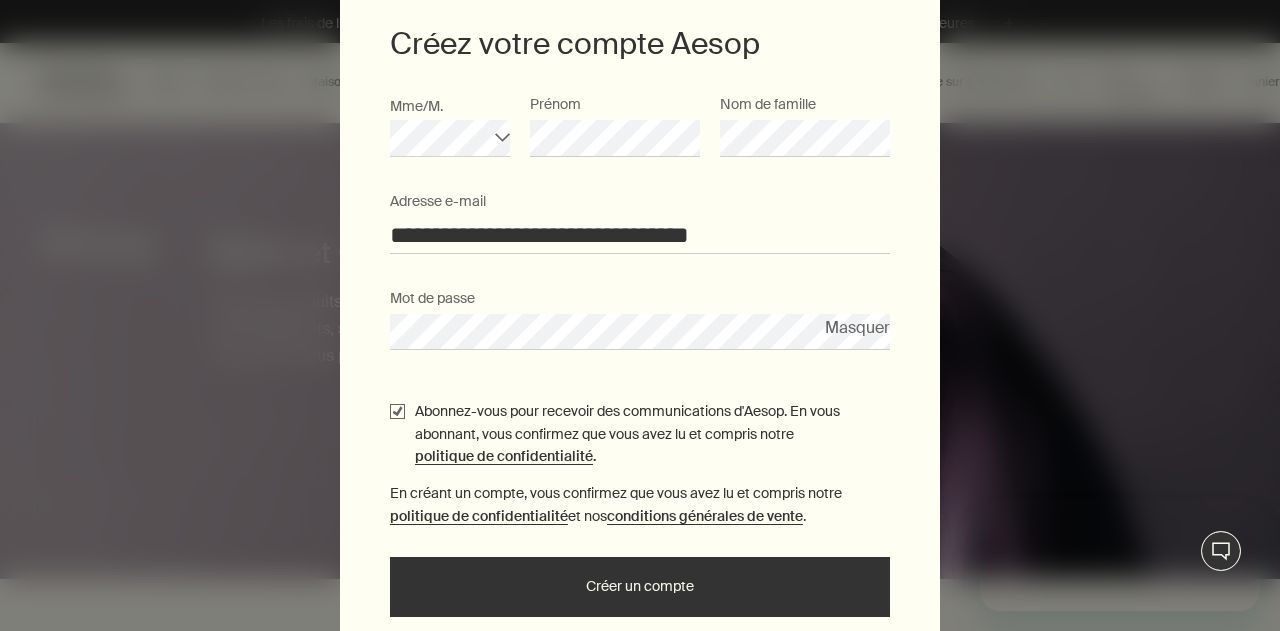 scroll, scrollTop: 0, scrollLeft: 0, axis: both 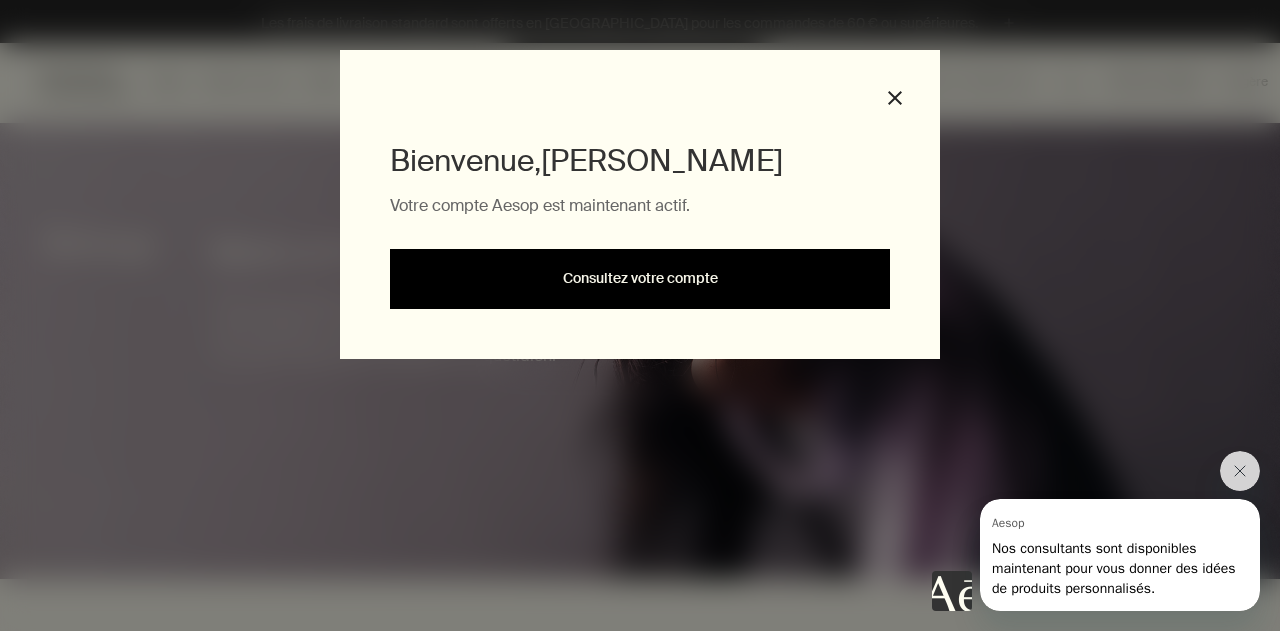 click on "Consultez votre compte" at bounding box center (640, 279) 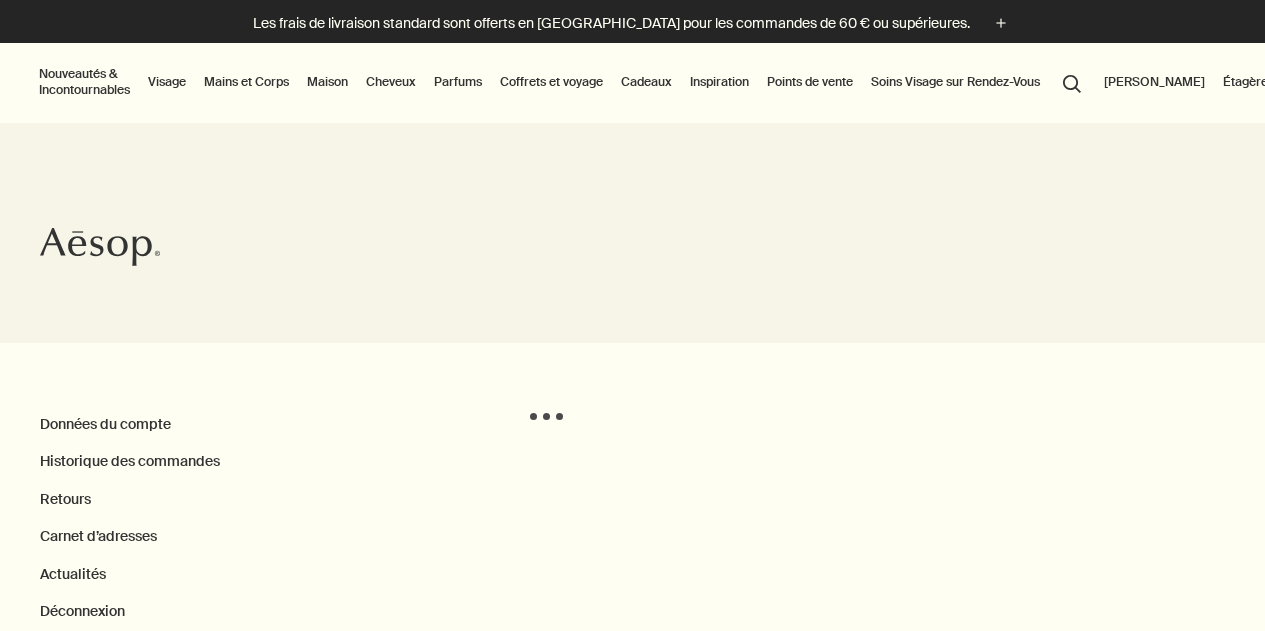 scroll, scrollTop: 0, scrollLeft: 0, axis: both 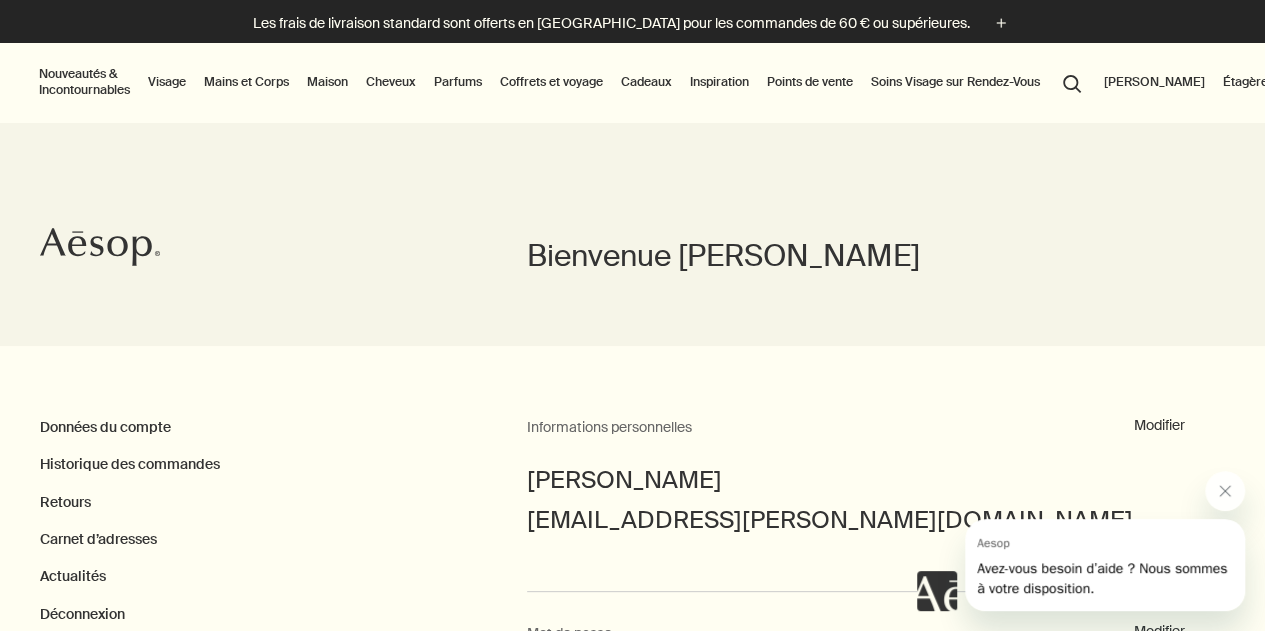 click on "Mains et Corps" at bounding box center (246, 82) 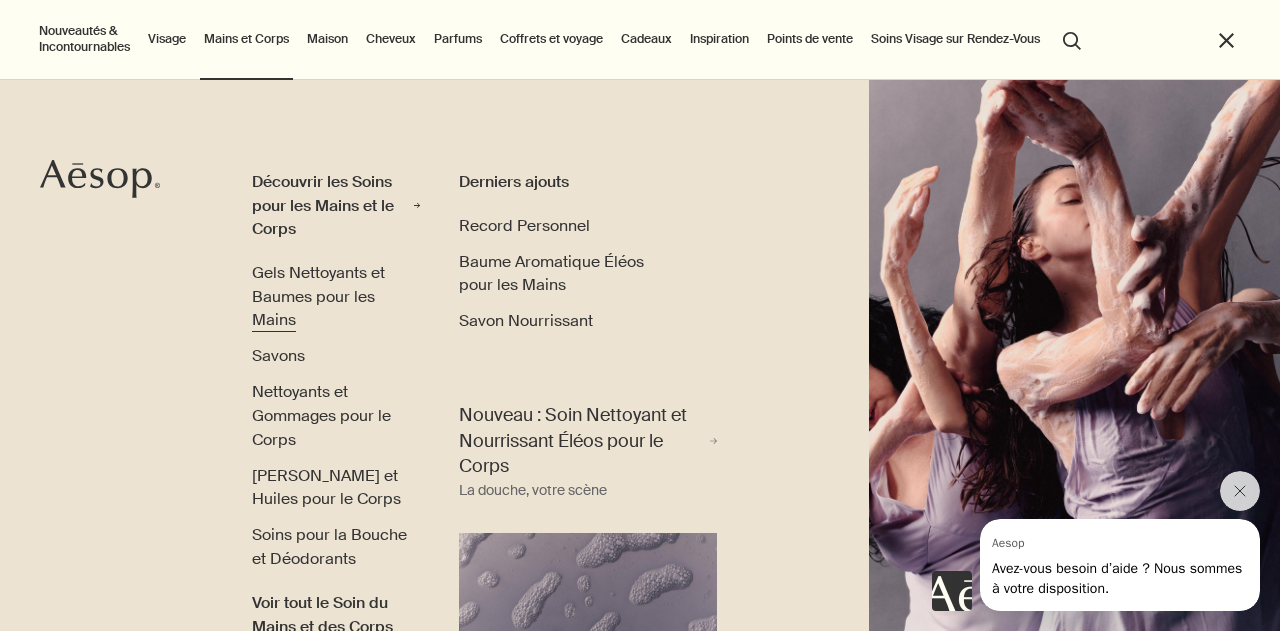 click on "Gels Nettoyants et Baumes pour les Mains" at bounding box center [318, 296] 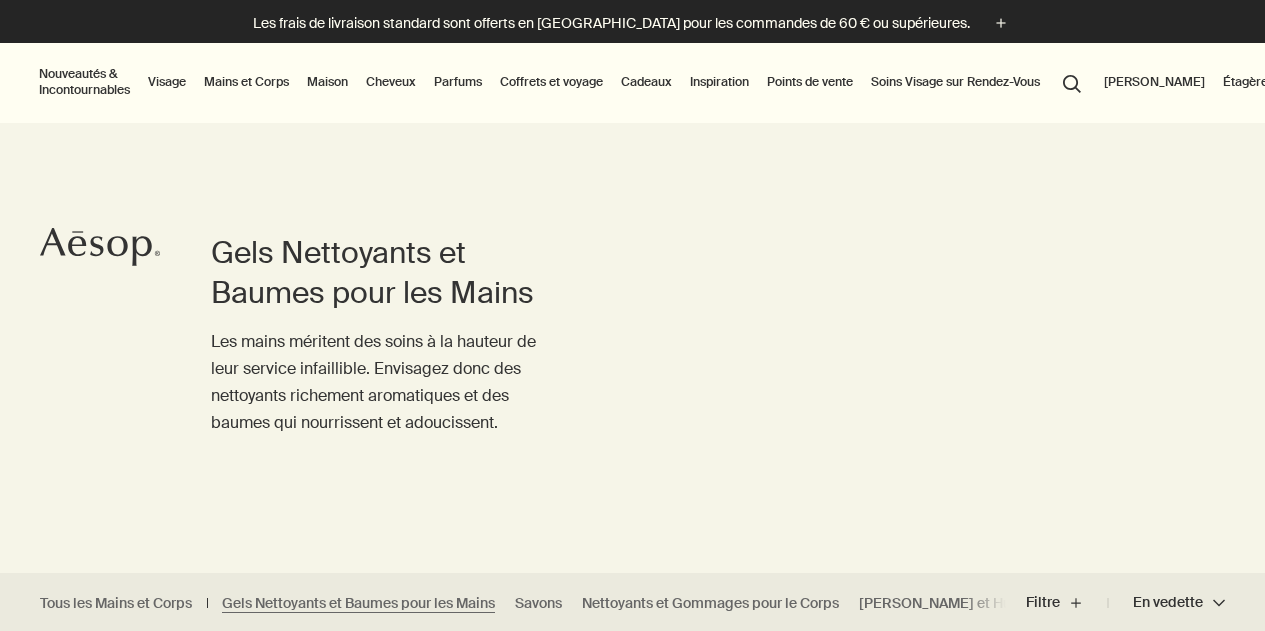 scroll, scrollTop: 0, scrollLeft: 0, axis: both 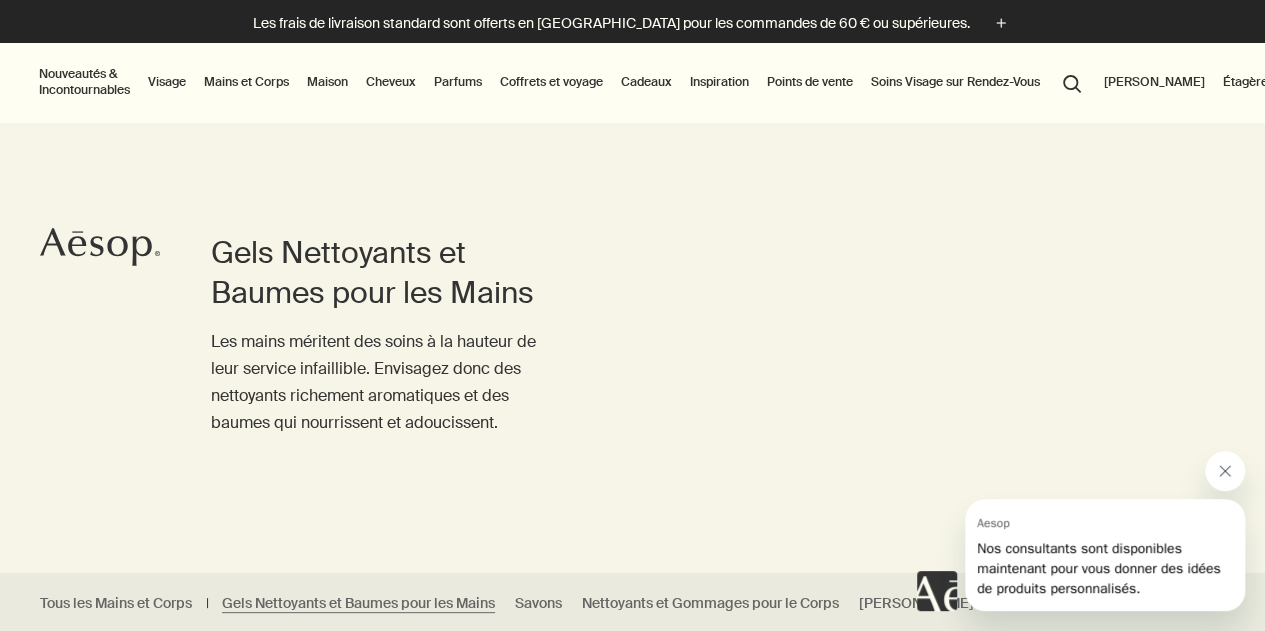 click 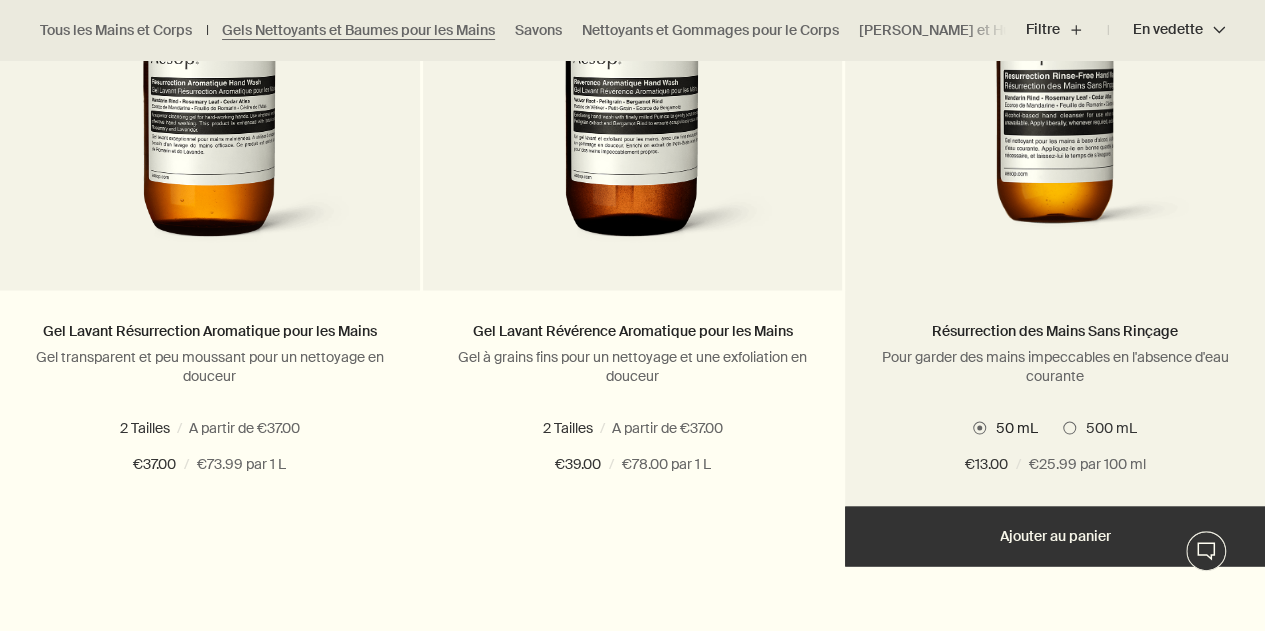 scroll, scrollTop: 1572, scrollLeft: 0, axis: vertical 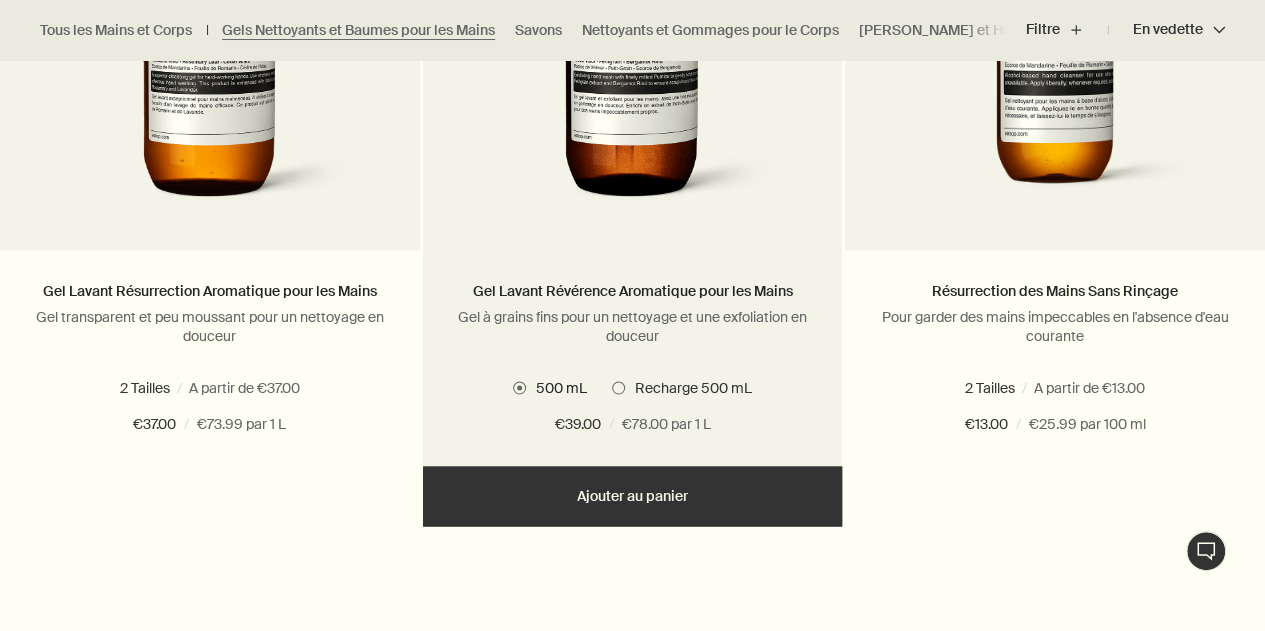click on "Ajouter Ajouter au panier" at bounding box center (633, 496) 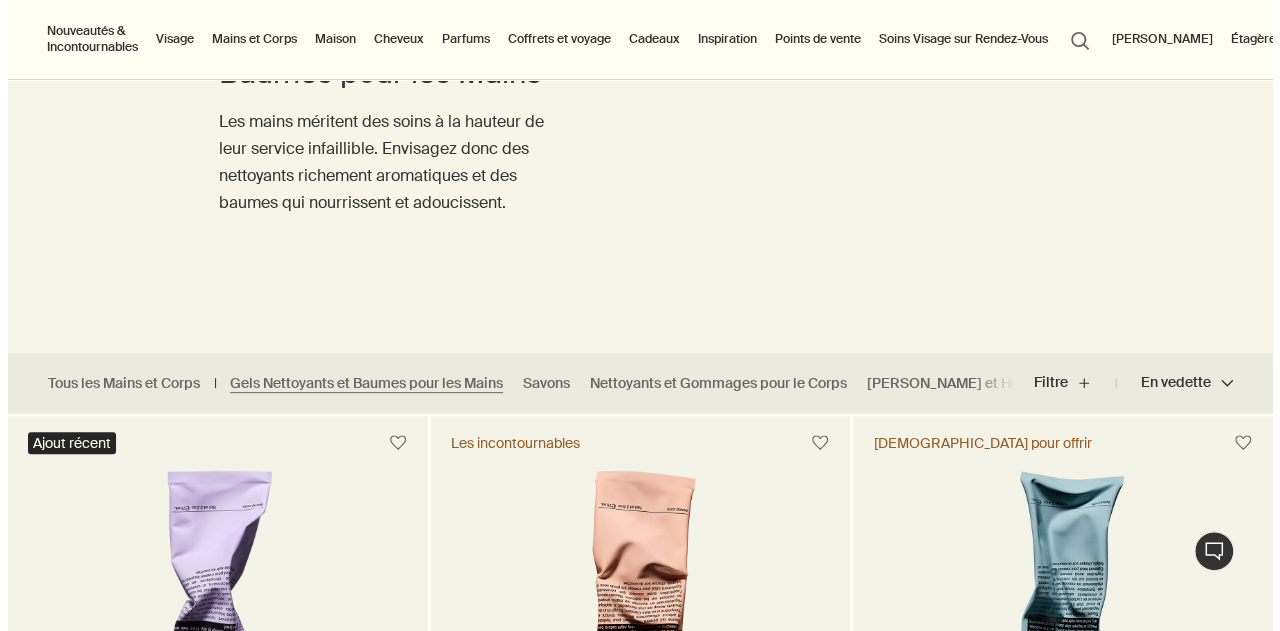 scroll, scrollTop: 198, scrollLeft: 0, axis: vertical 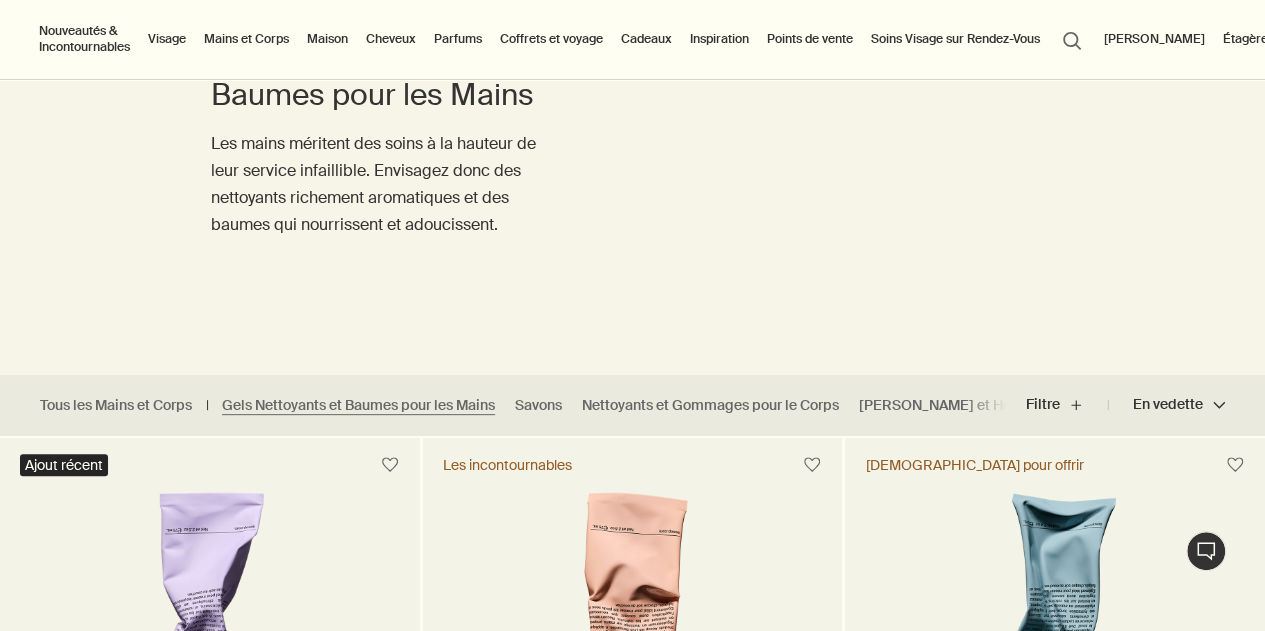 click on "search Rechercher" at bounding box center [1072, 39] 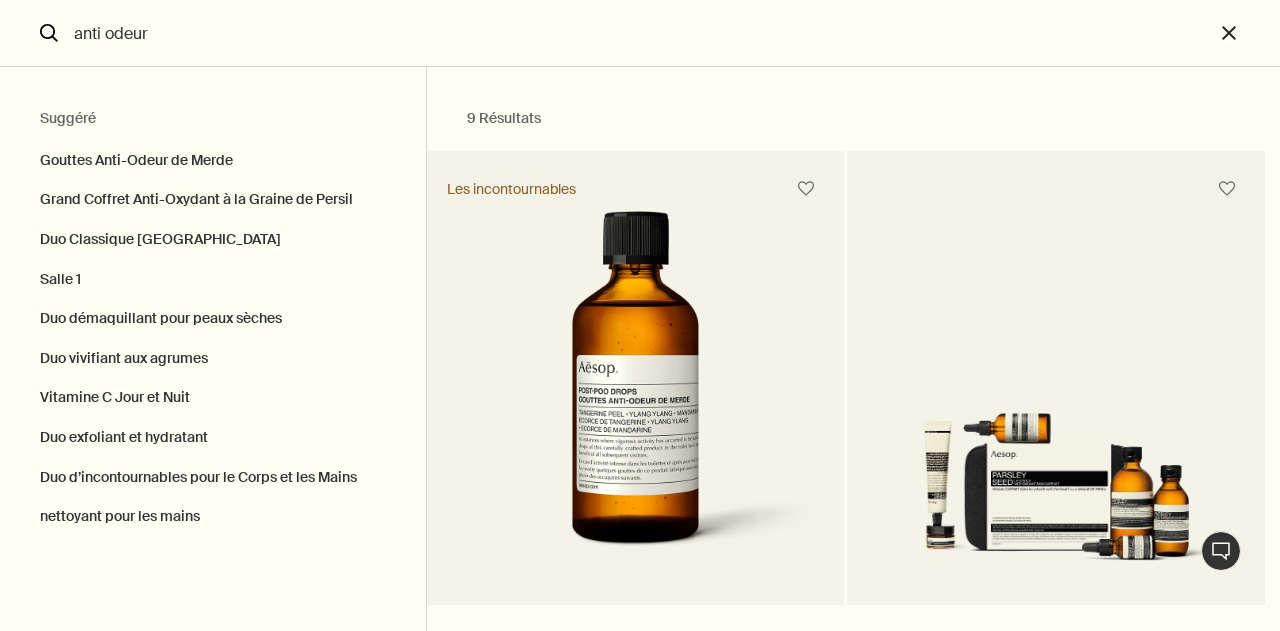 type on "anti odeur" 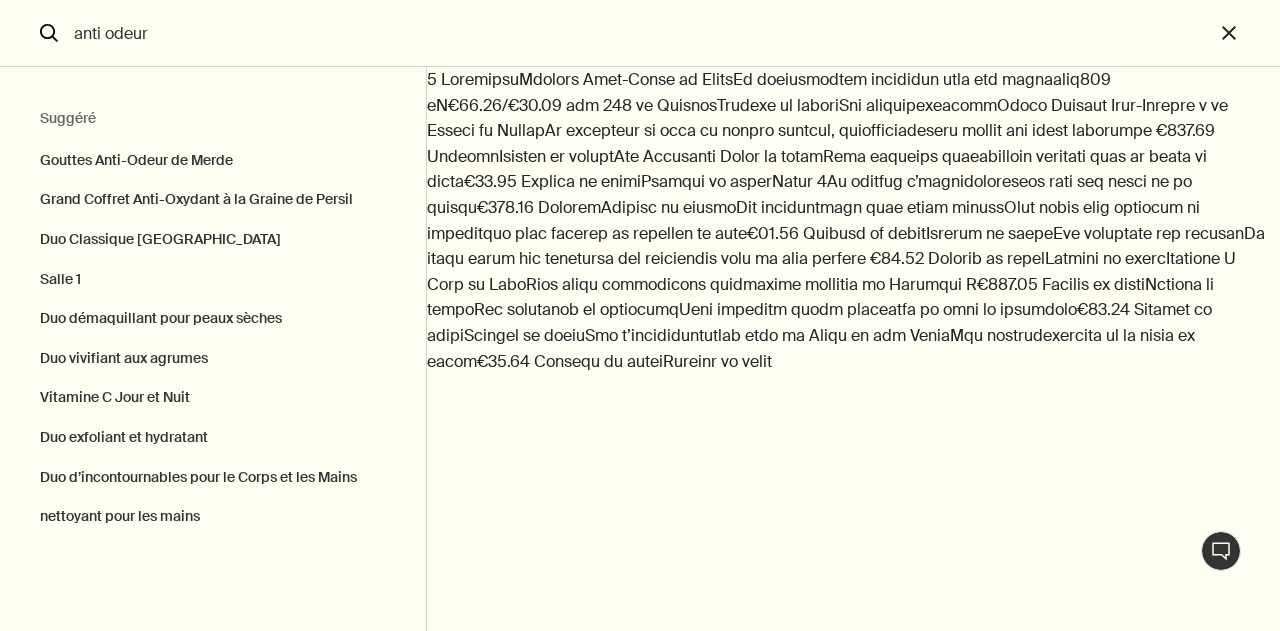 scroll, scrollTop: 320, scrollLeft: 0, axis: vertical 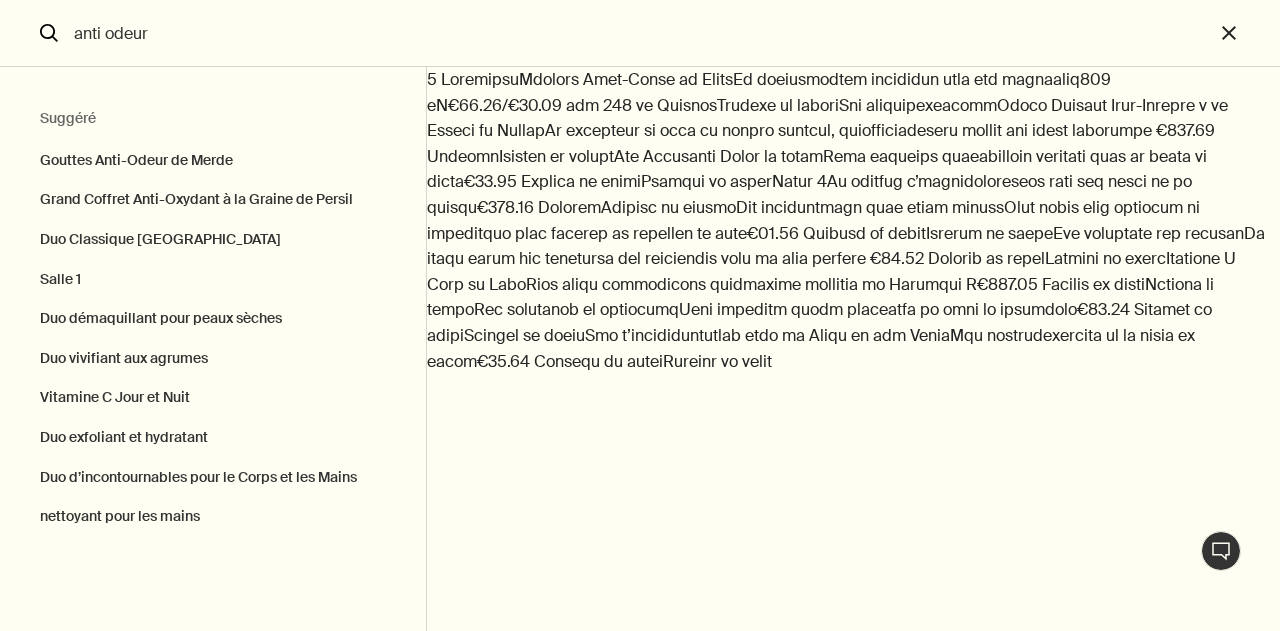 click on "Ajouter Ajouter au panier" 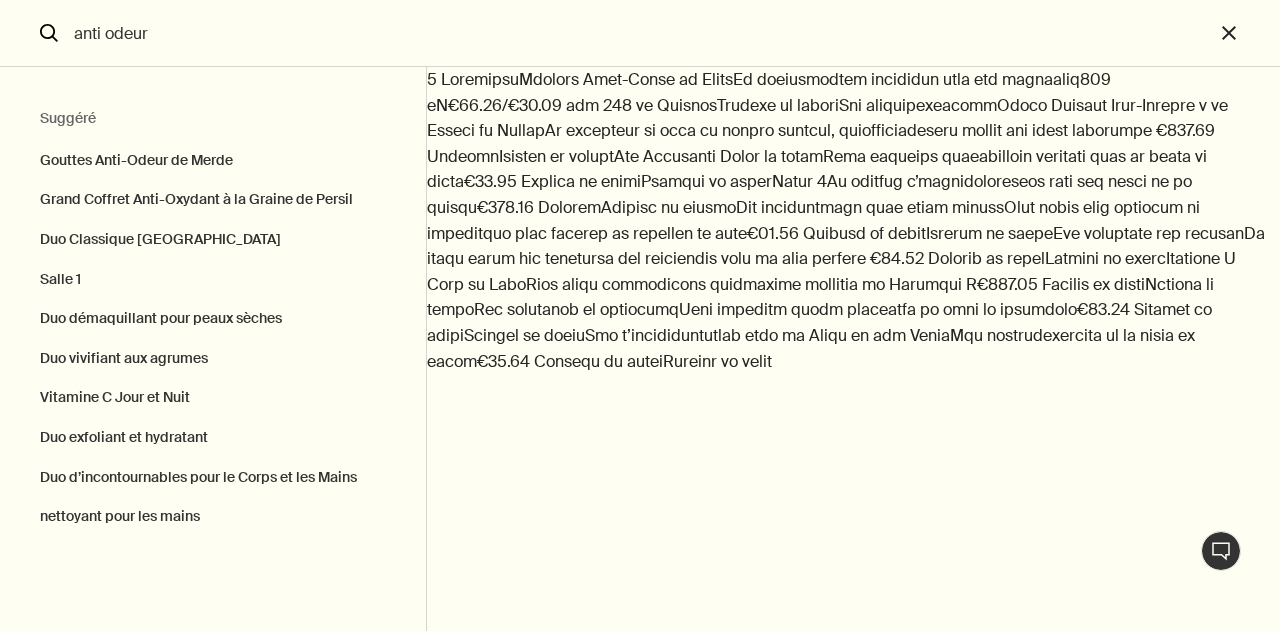 scroll, scrollTop: 0, scrollLeft: 0, axis: both 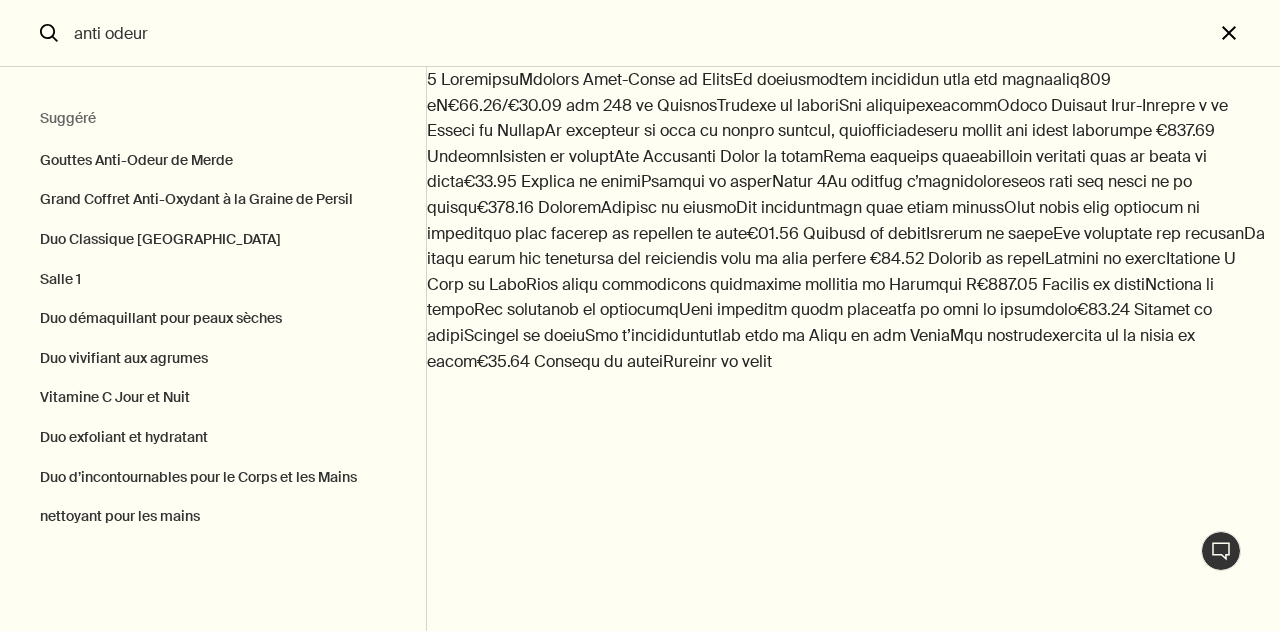 click on "close" at bounding box center [1247, 33] 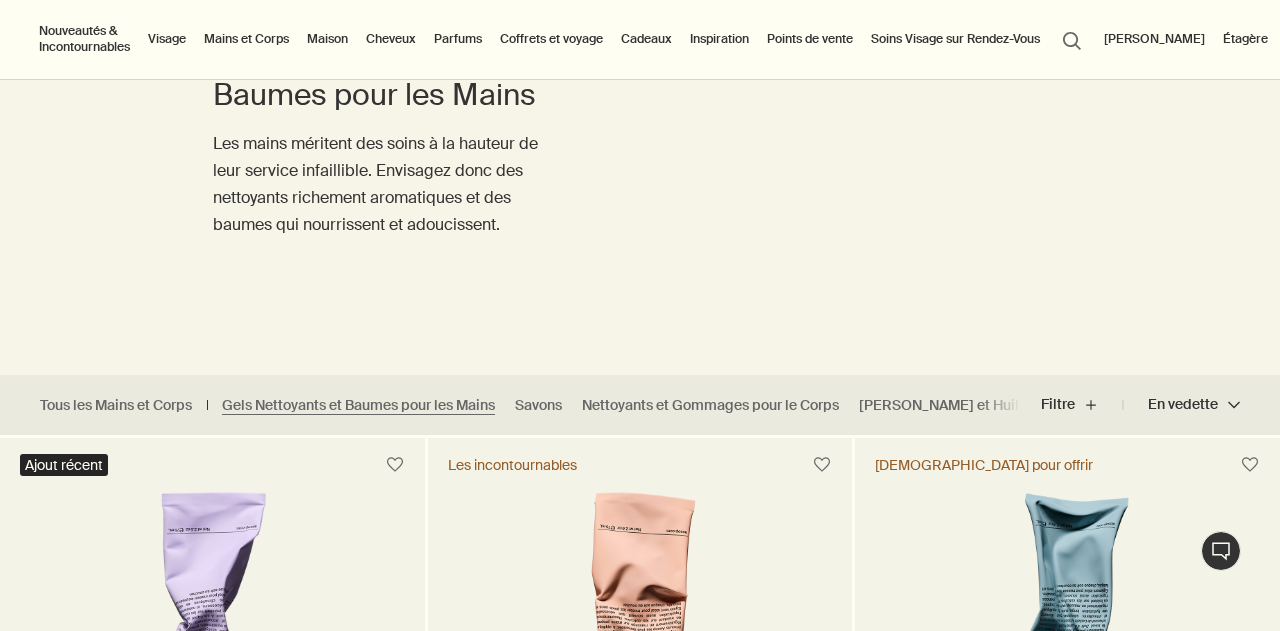 type 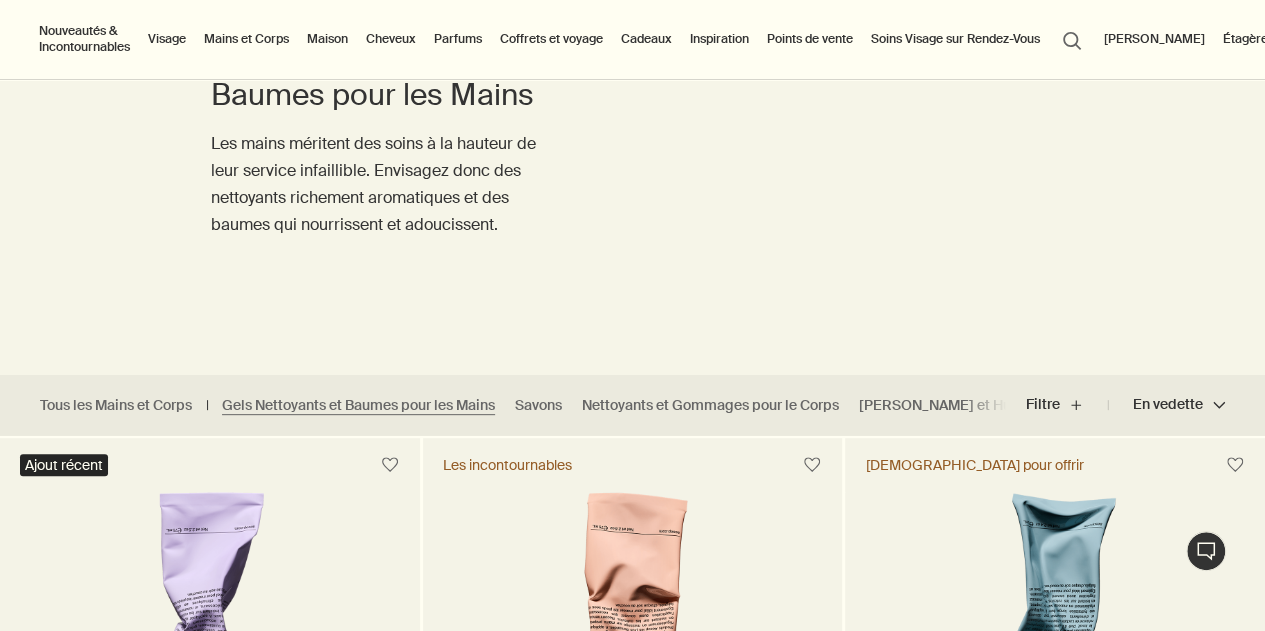 click on "Cadeaux" at bounding box center [646, 39] 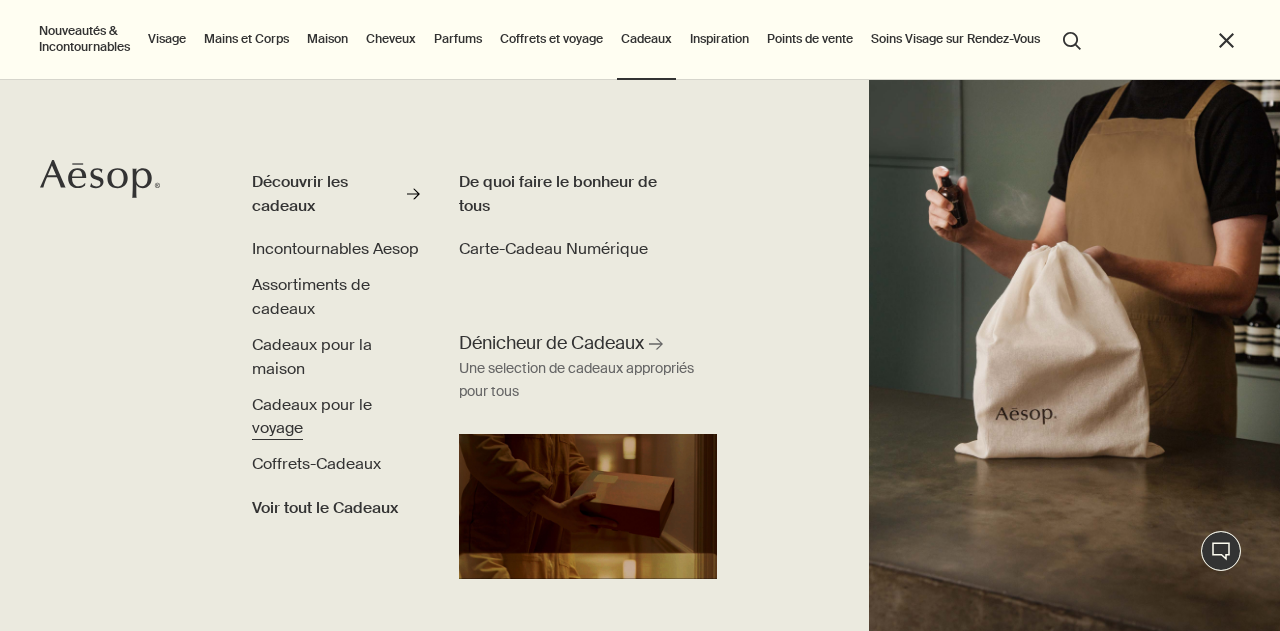 click on "Cadeaux pour le voyage" at bounding box center [312, 416] 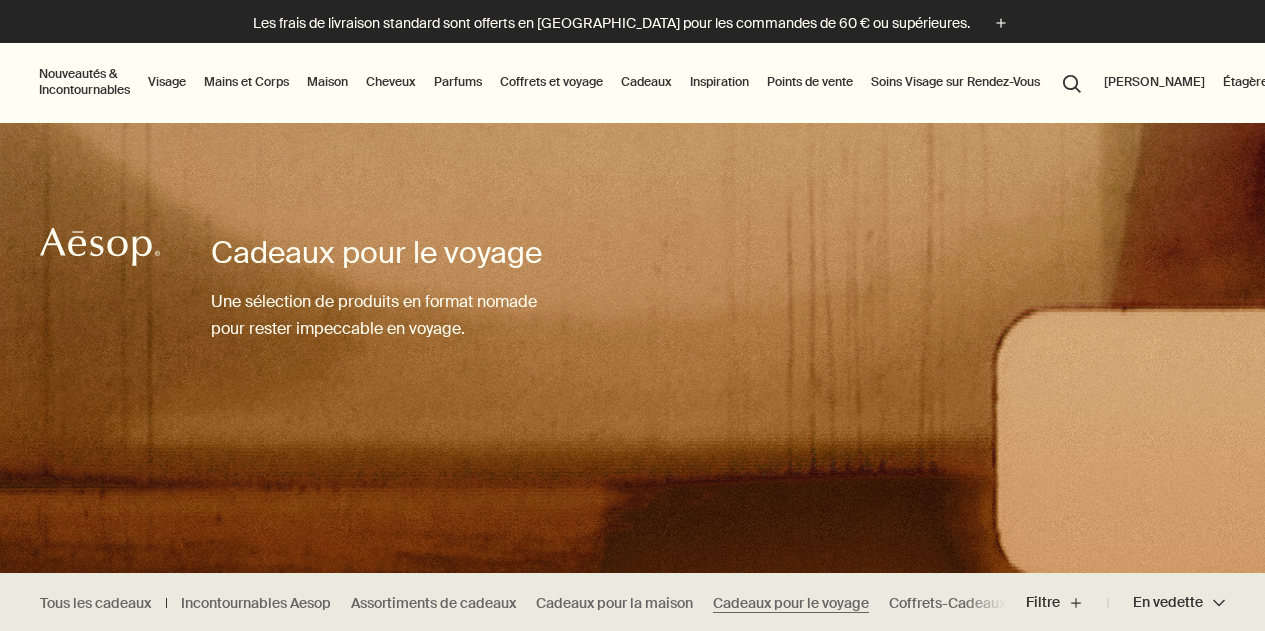 scroll, scrollTop: 0, scrollLeft: 0, axis: both 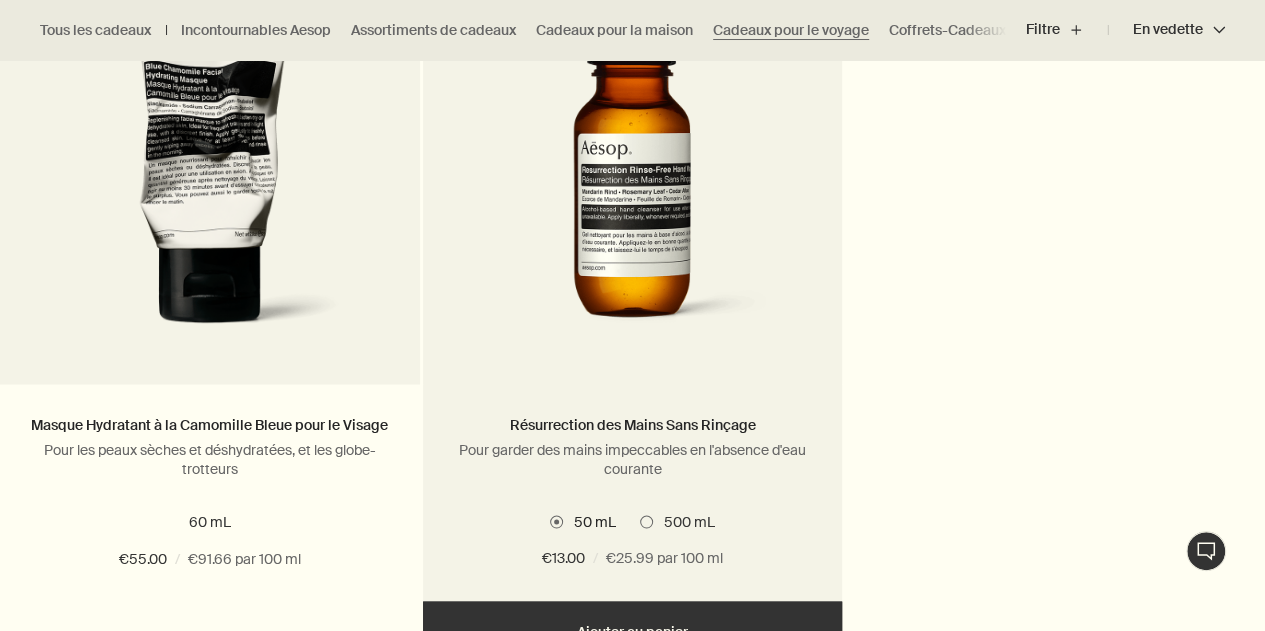 click on "Ajouter Ajouter au panier" at bounding box center [633, 631] 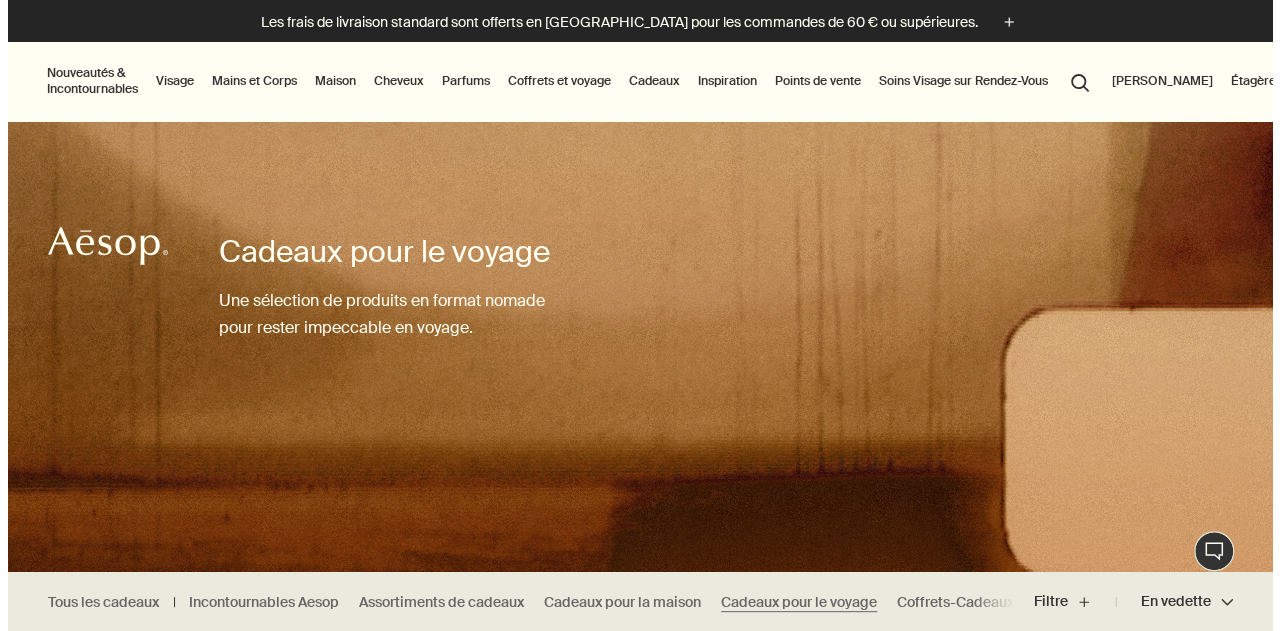 scroll, scrollTop: 0, scrollLeft: 0, axis: both 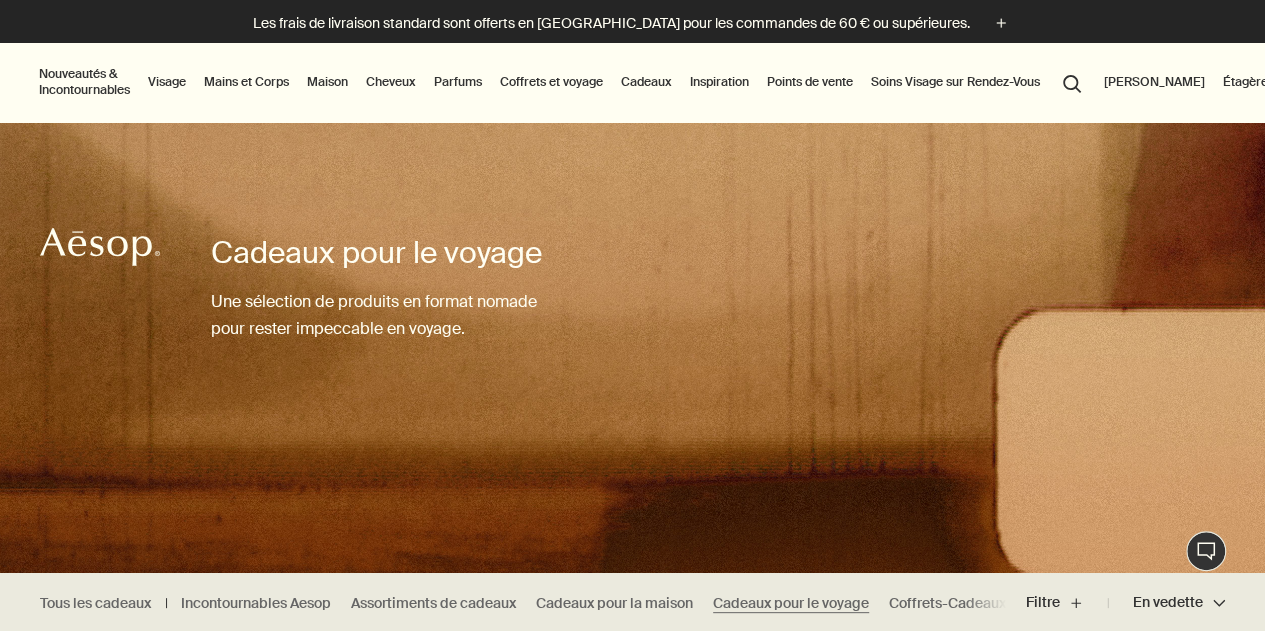 click on "search Rechercher" at bounding box center (1072, 82) 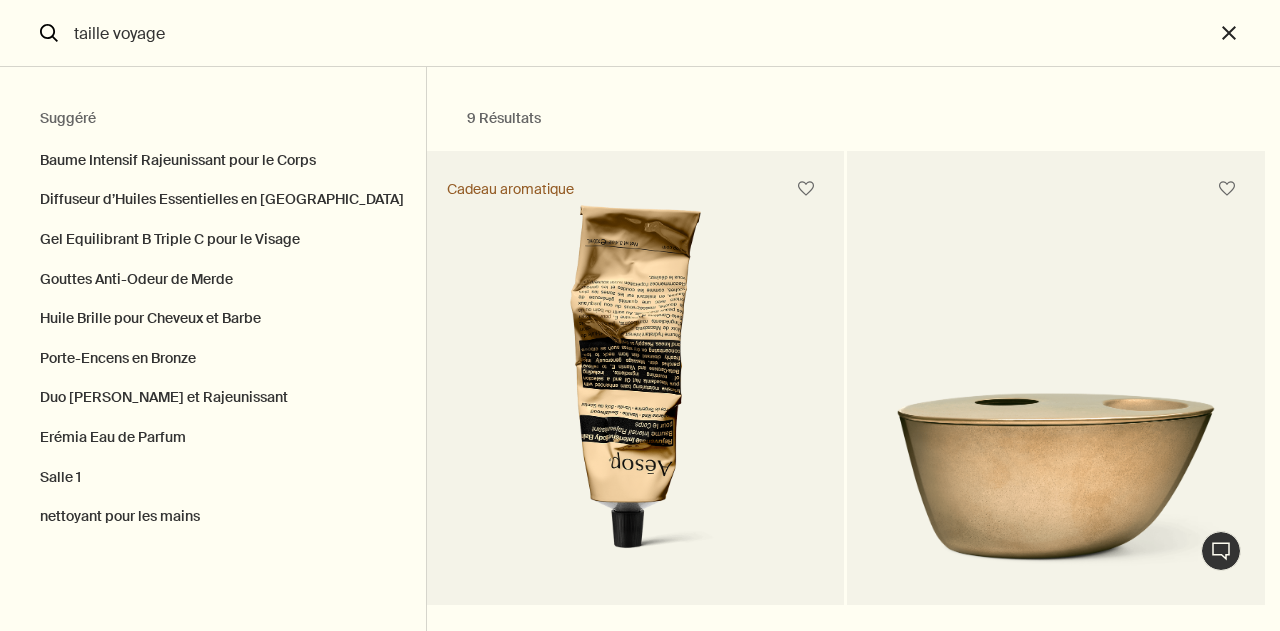 type on "taille voyage" 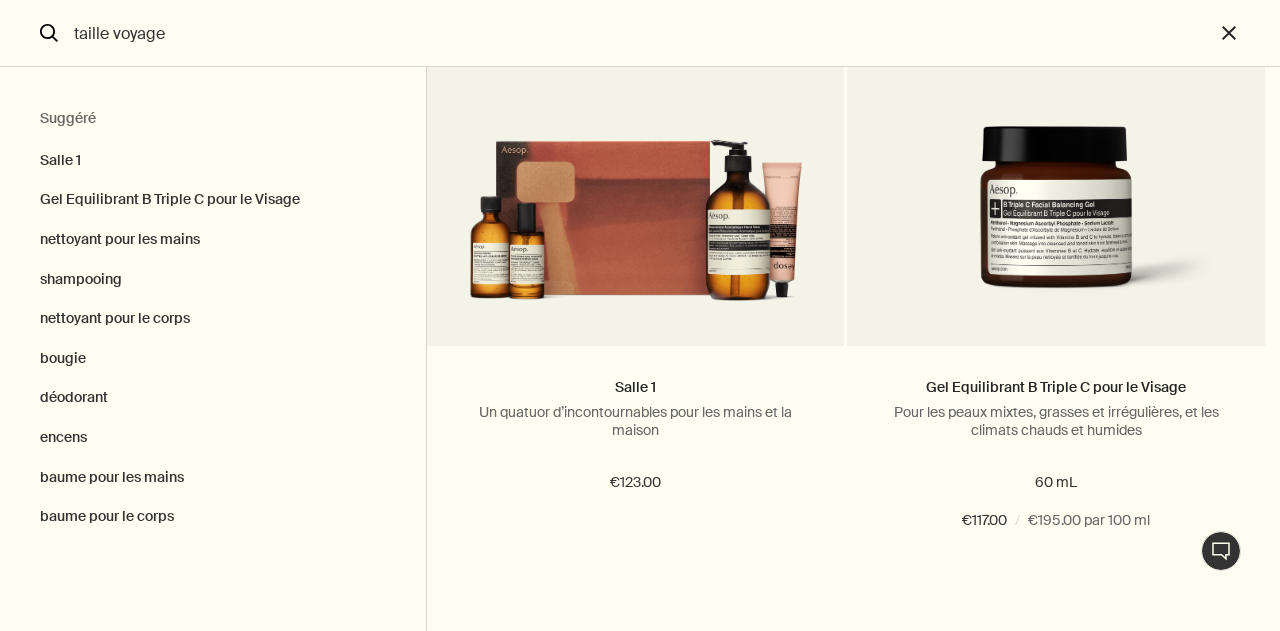scroll, scrollTop: 280, scrollLeft: 0, axis: vertical 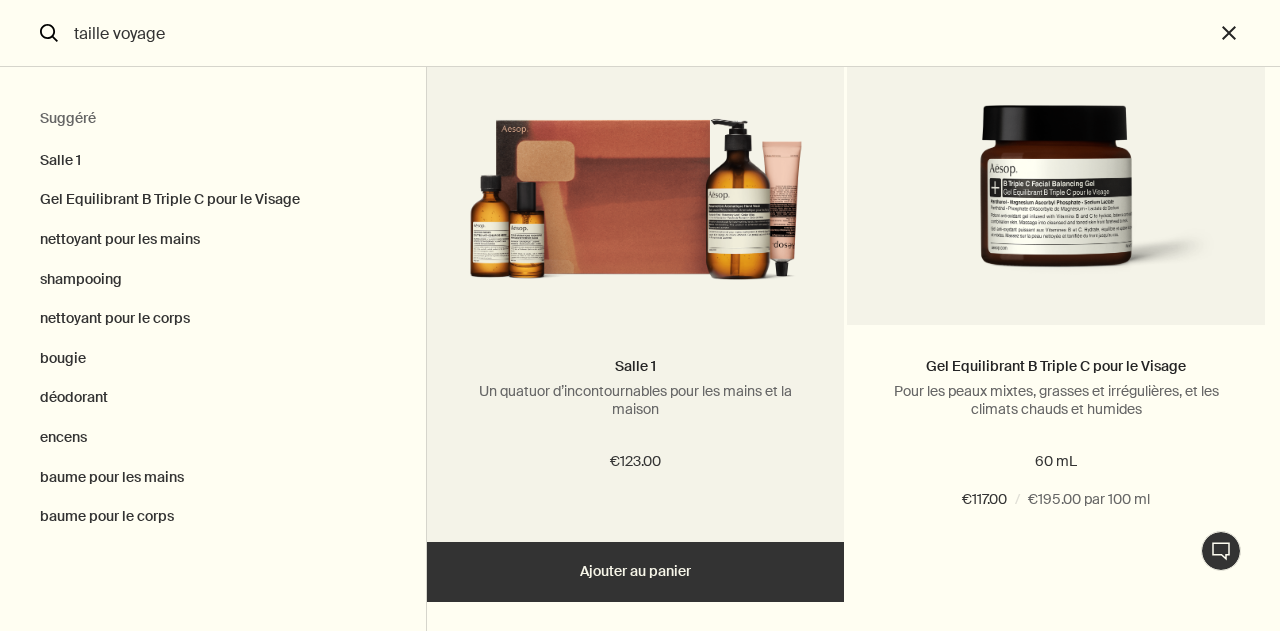 click at bounding box center (636, 186) 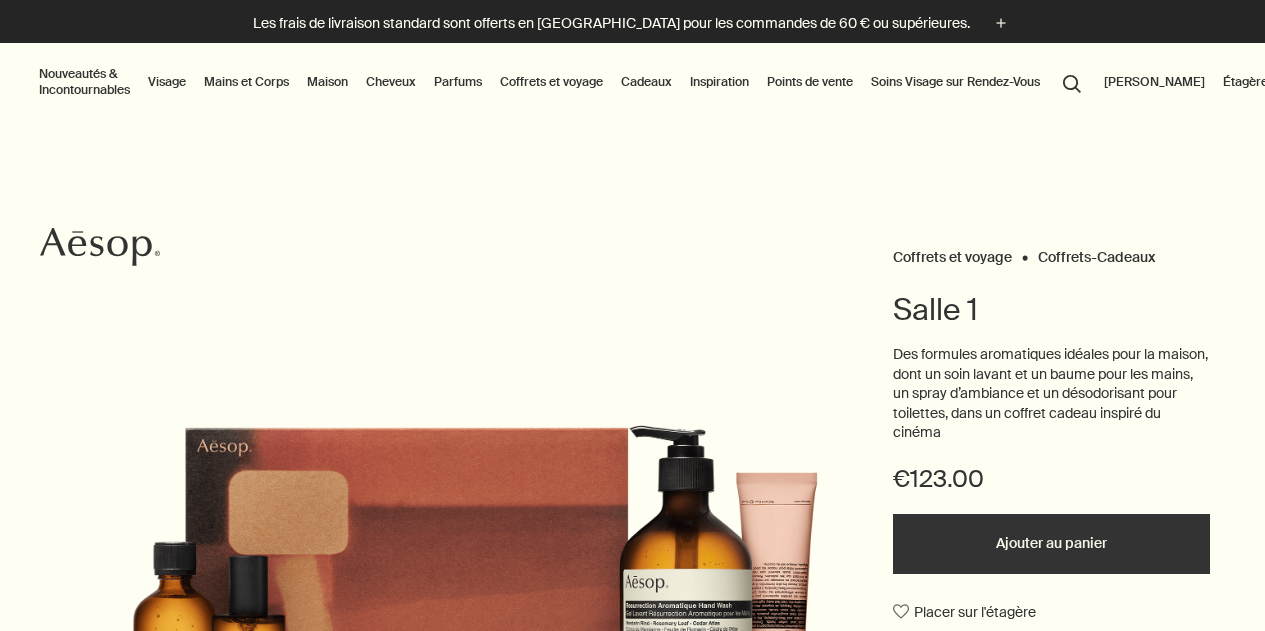 scroll, scrollTop: 0, scrollLeft: 0, axis: both 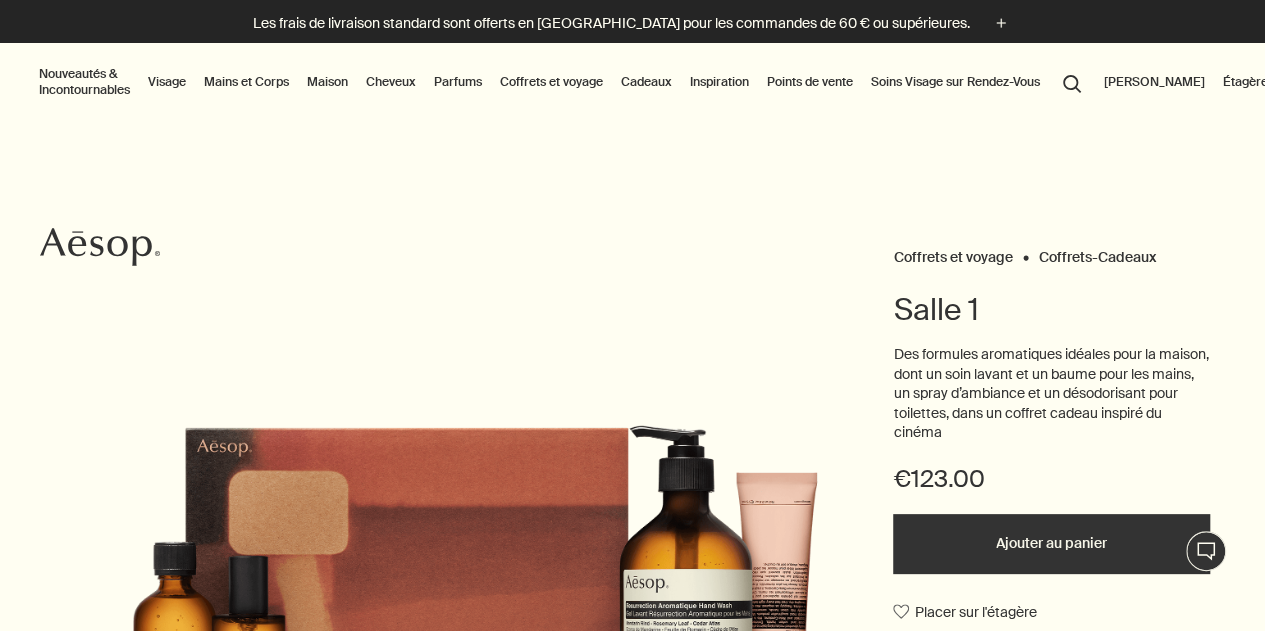 click on "Cadeaux" at bounding box center (646, 82) 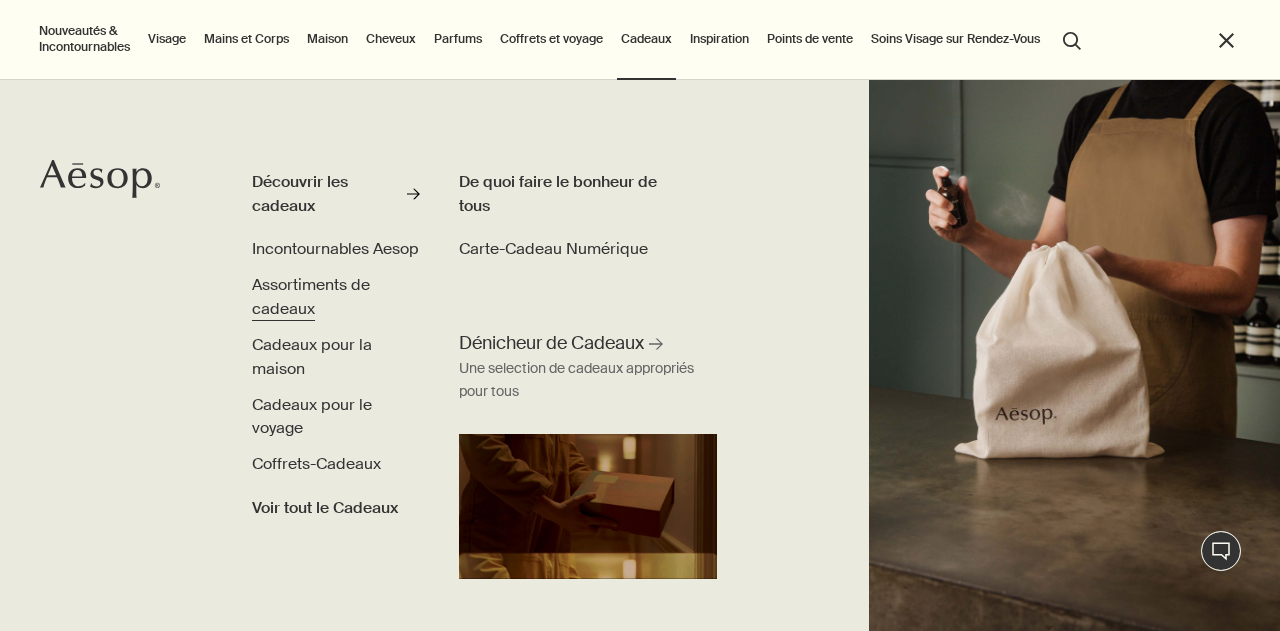 click on "Assortiments de cadeaux" at bounding box center (311, 296) 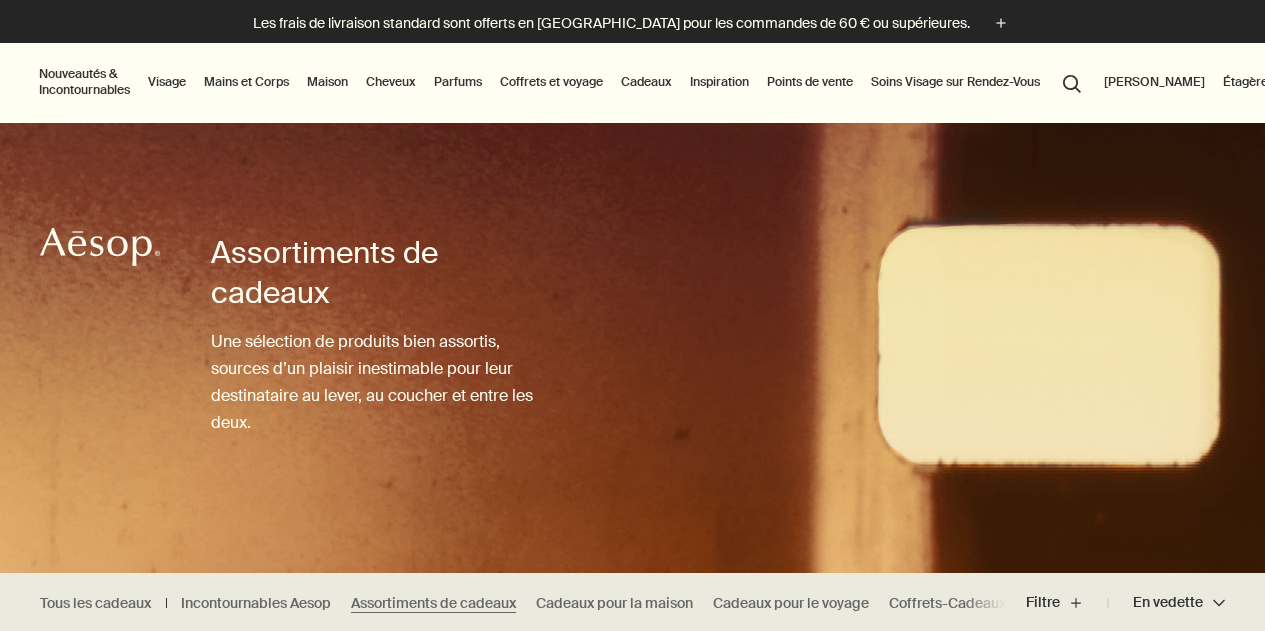 scroll, scrollTop: 0, scrollLeft: 0, axis: both 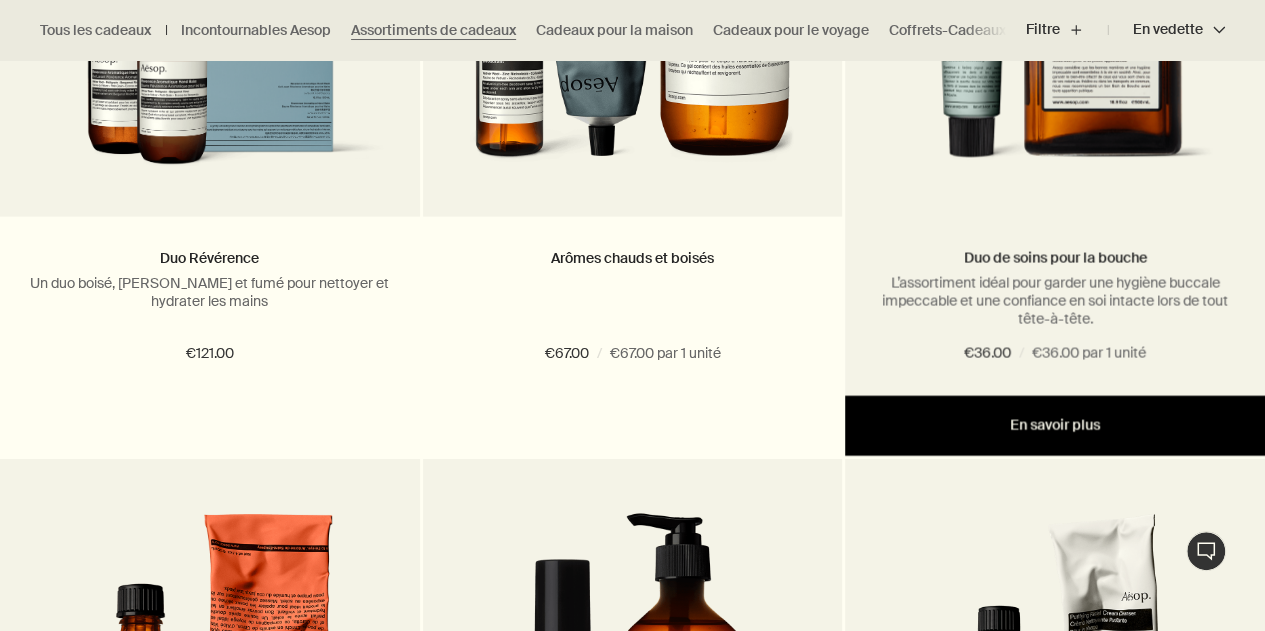 click on "En savoir plus" at bounding box center [1055, 426] 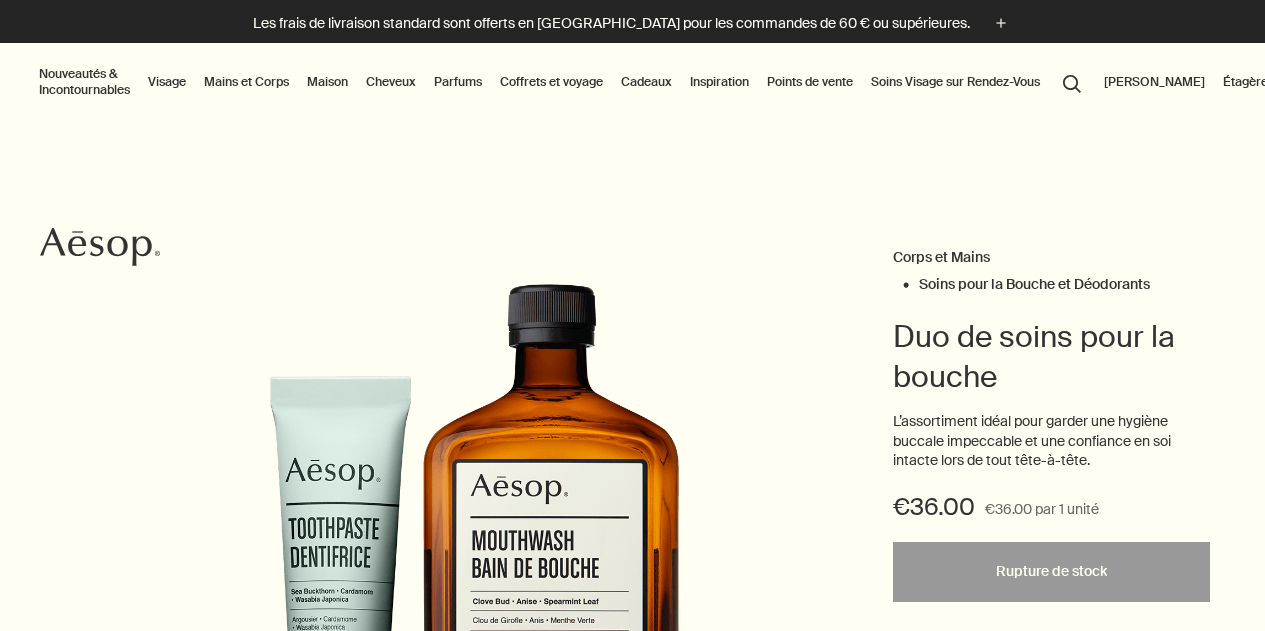 scroll, scrollTop: 0, scrollLeft: 0, axis: both 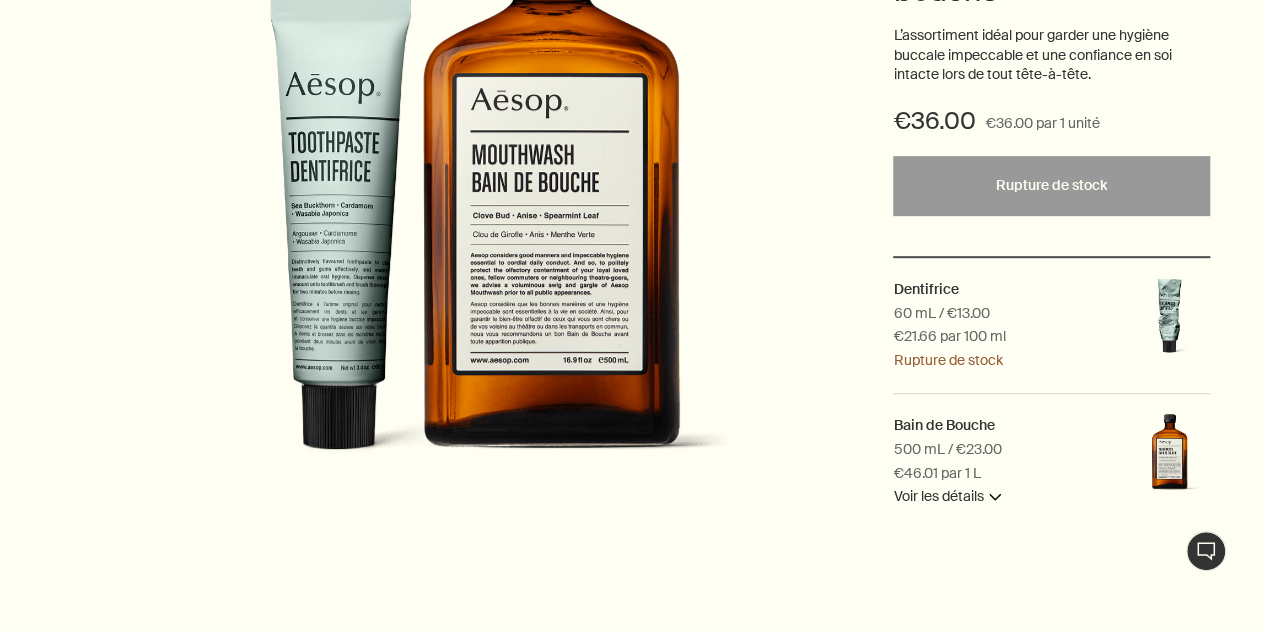 click on "Bain de Bouche 500 mL  / €23.00 €46.01   par   1   L Voir les détails downArrow" at bounding box center [1003, 461] 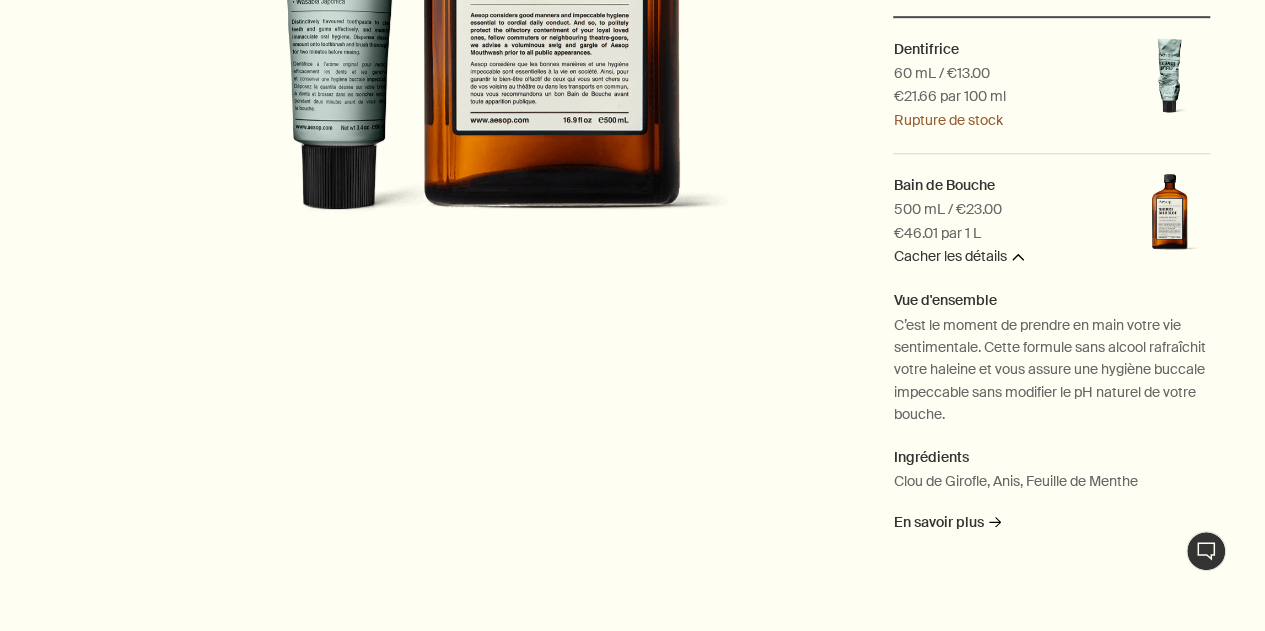 scroll, scrollTop: 666, scrollLeft: 0, axis: vertical 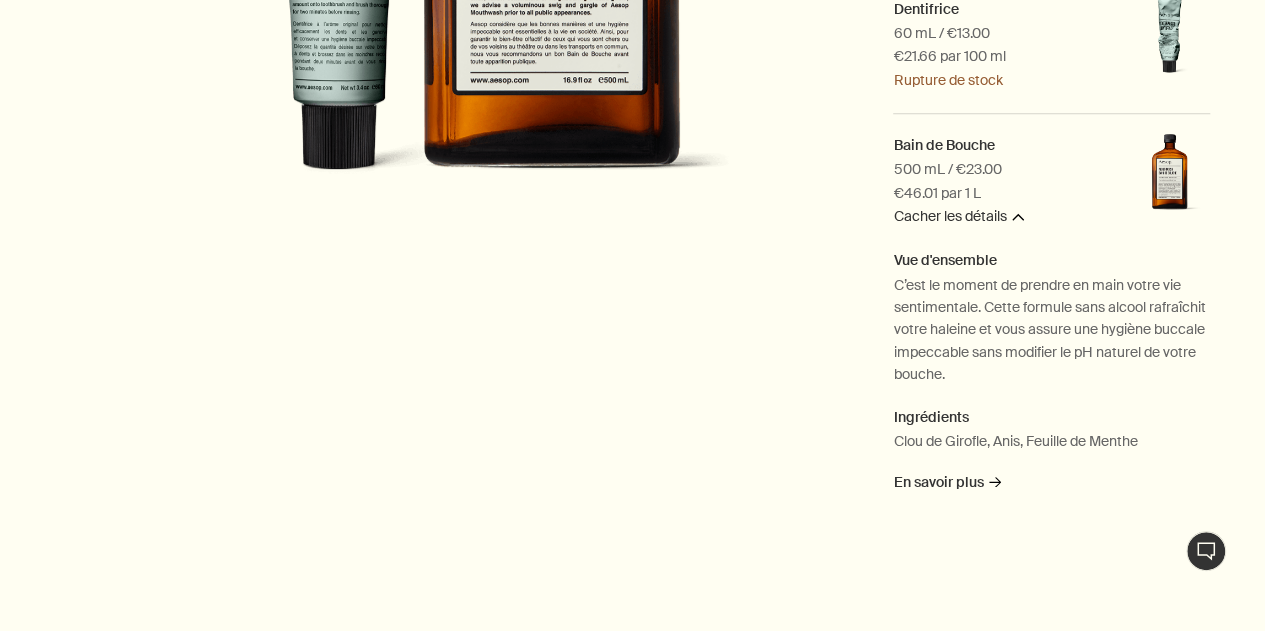click at bounding box center [1170, 174] 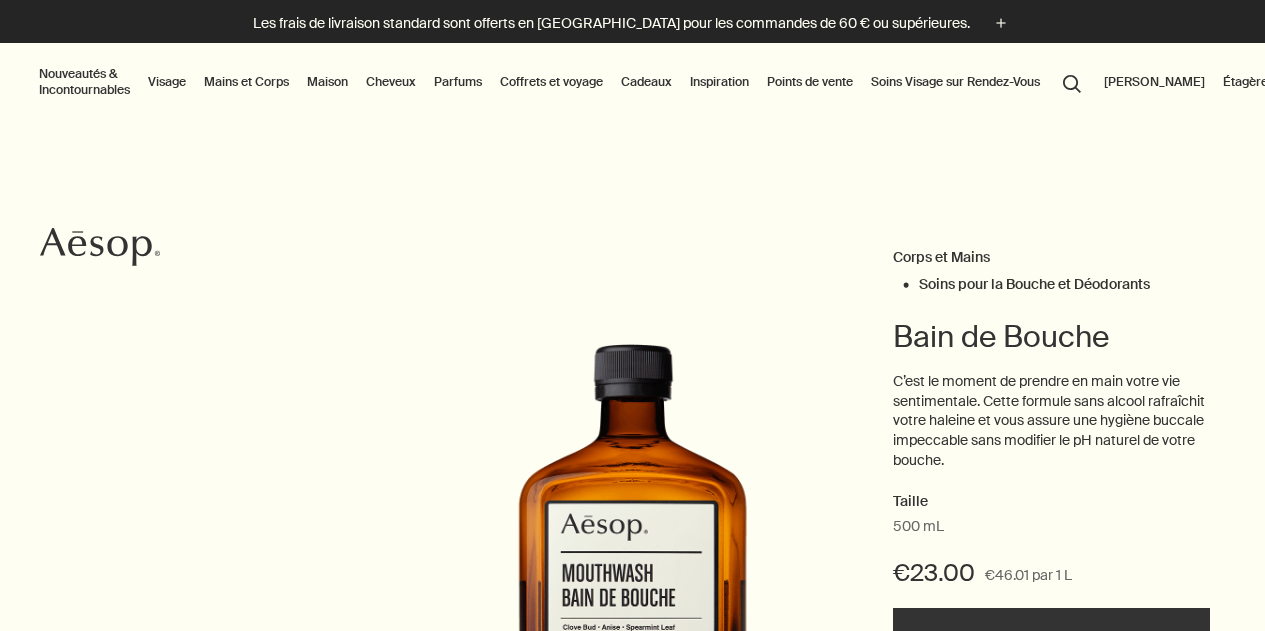 scroll, scrollTop: 0, scrollLeft: 0, axis: both 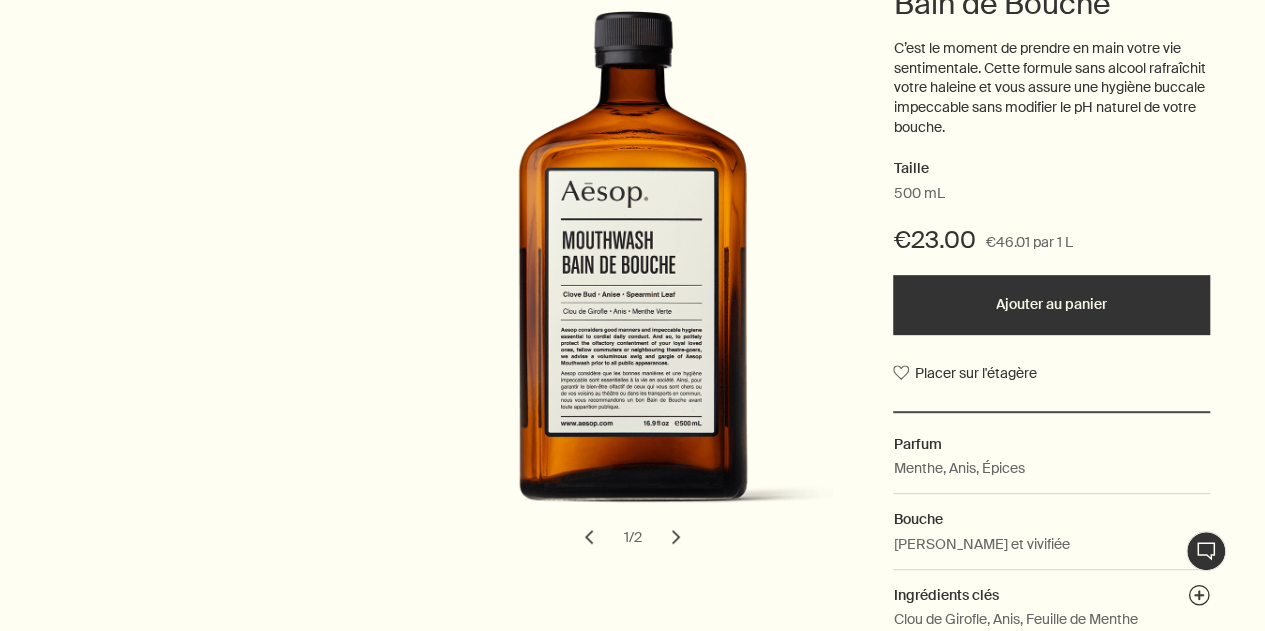 click on "Ajouter au panier" at bounding box center [1051, 305] 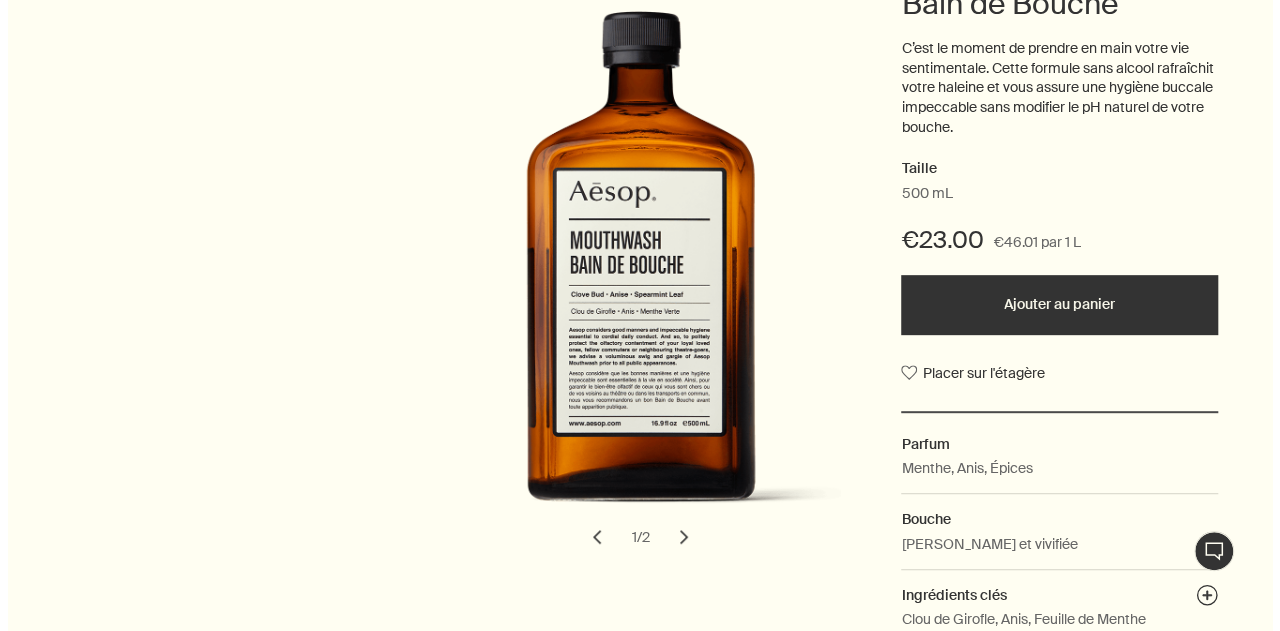 scroll, scrollTop: 0, scrollLeft: 0, axis: both 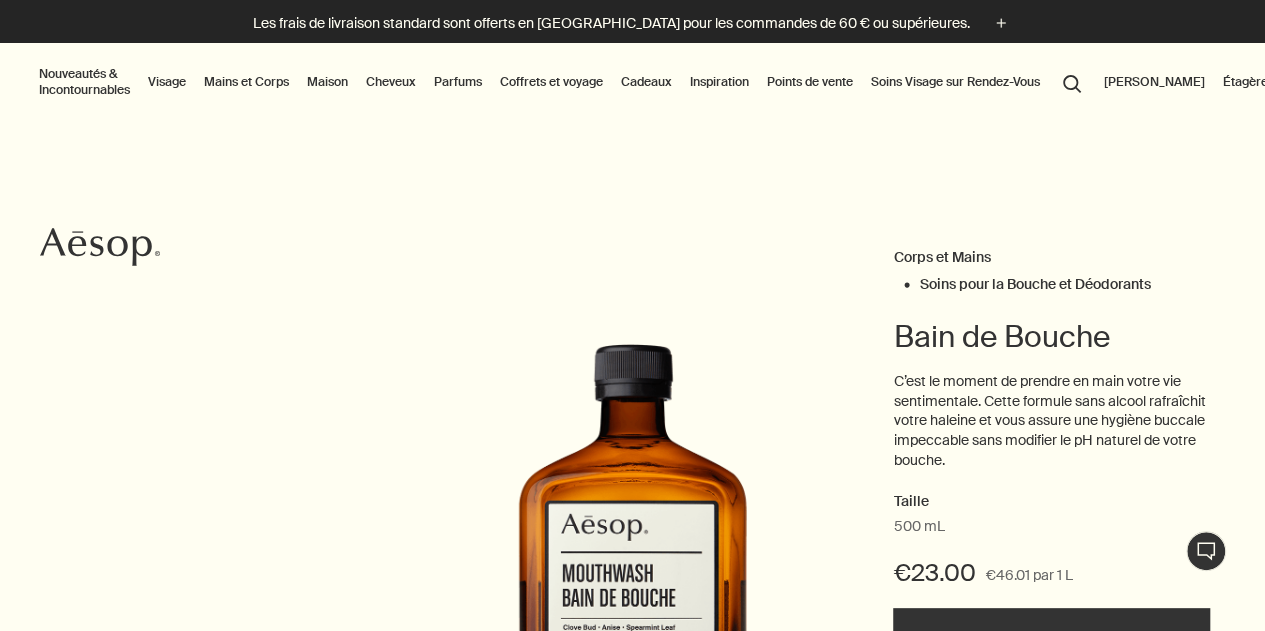 click on "Cadeaux" at bounding box center (646, 82) 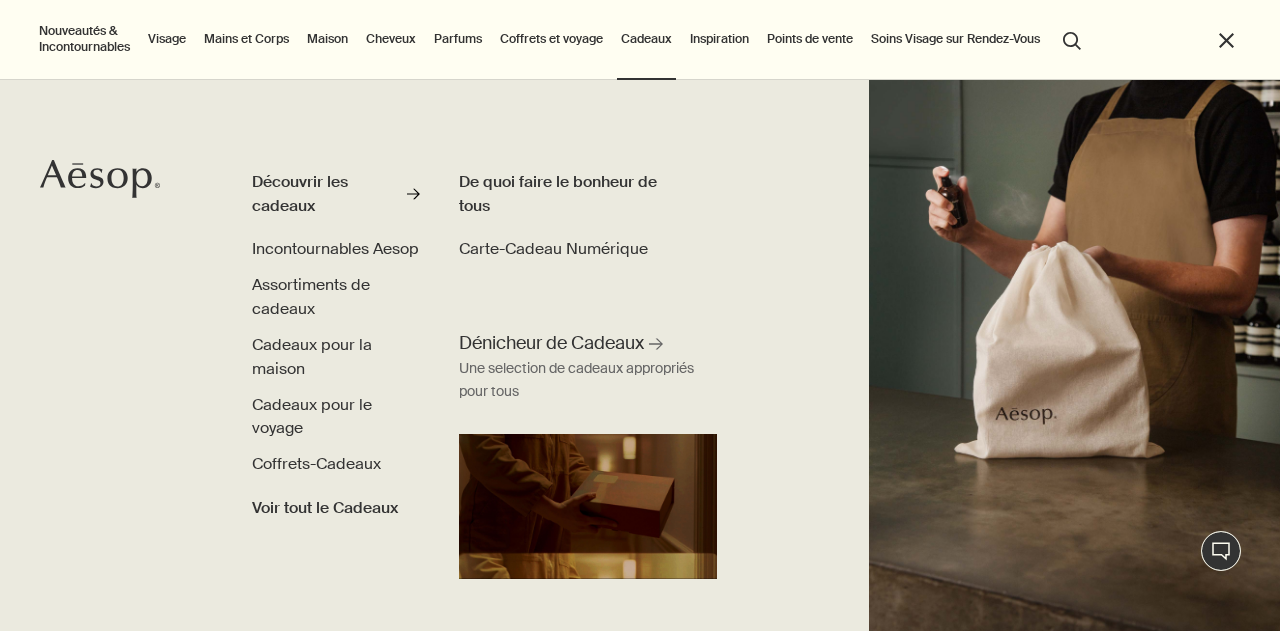 click at bounding box center [1074, 355] 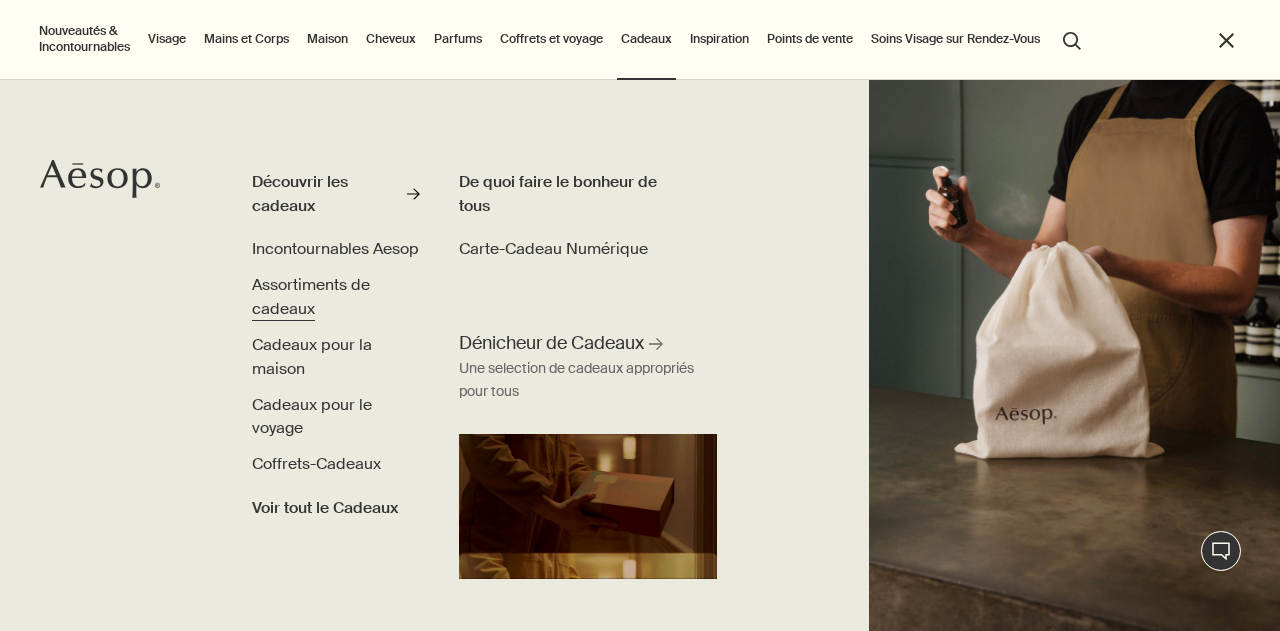 click on "Assortiments de cadeaux" at bounding box center [311, 296] 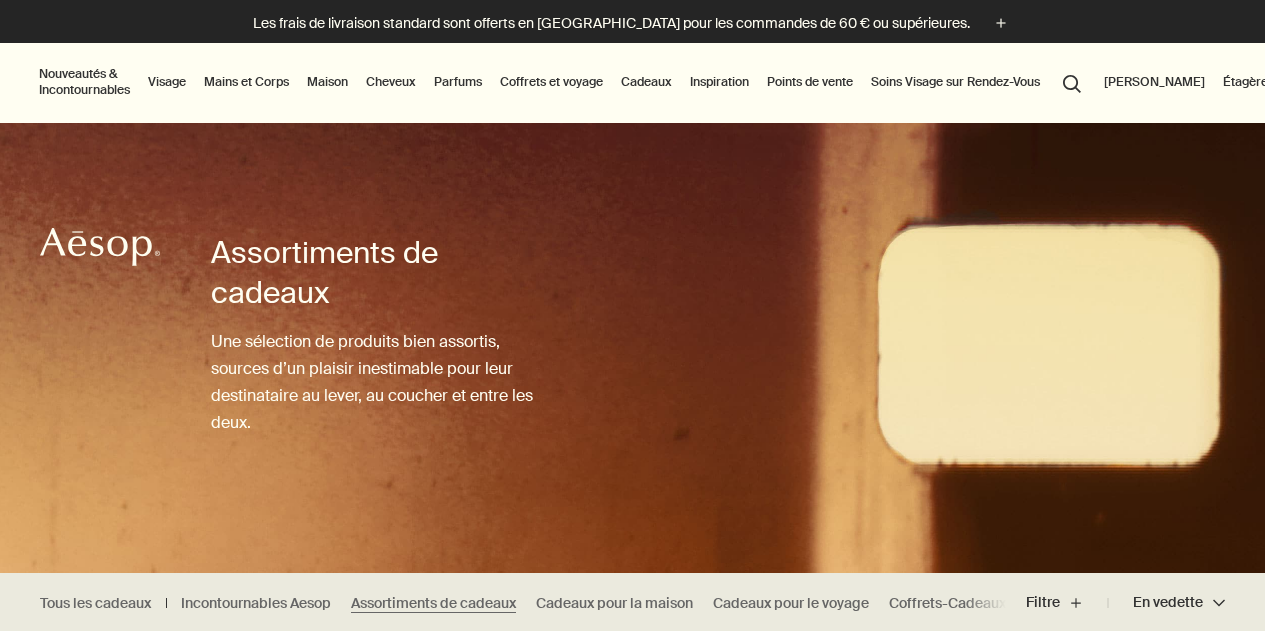 scroll, scrollTop: 0, scrollLeft: 0, axis: both 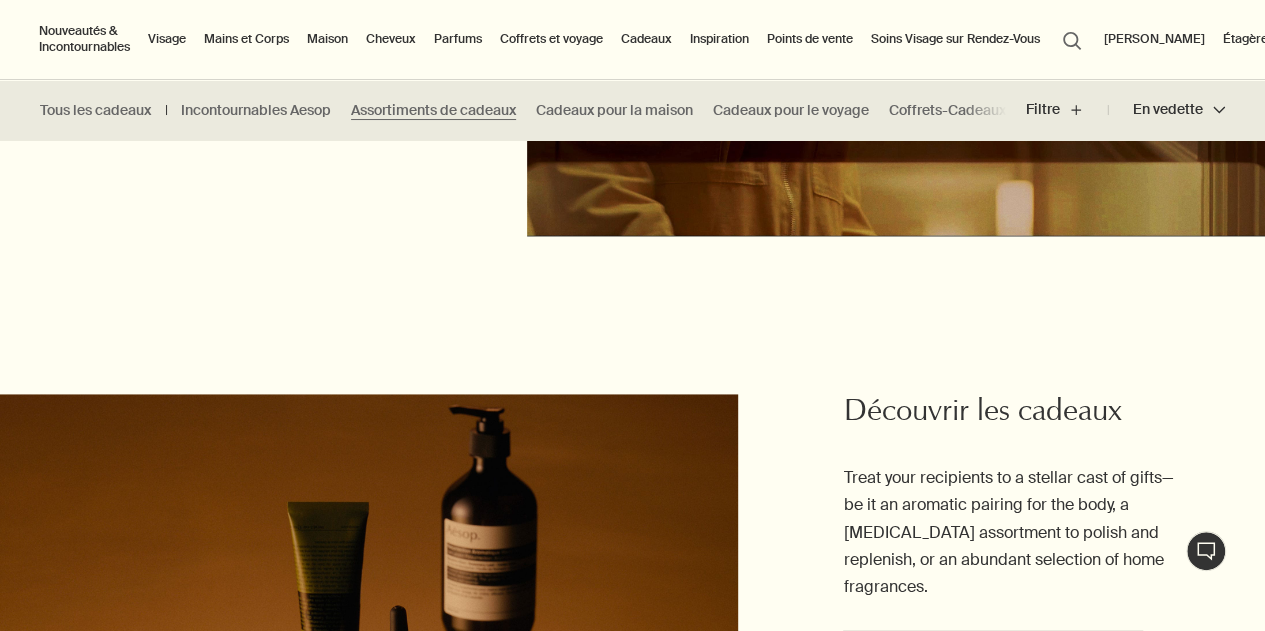 click on "Mains et Corps" at bounding box center (246, 39) 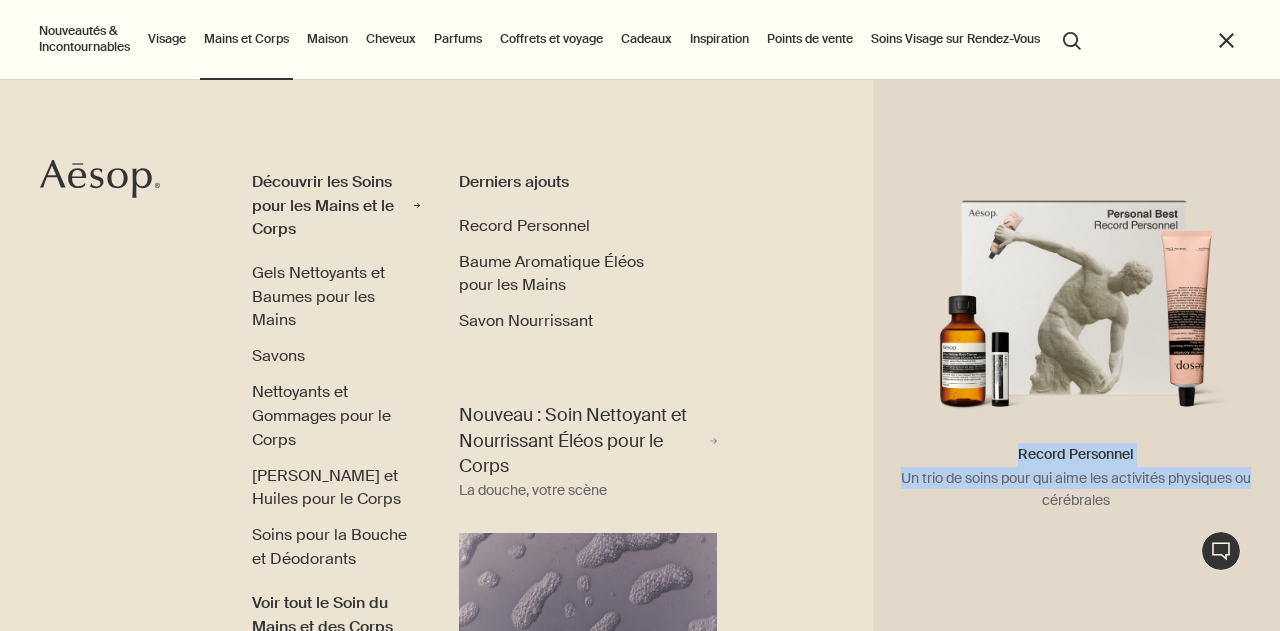 drag, startPoint x: 1272, startPoint y: 367, endPoint x: 1257, endPoint y: 483, distance: 116.965805 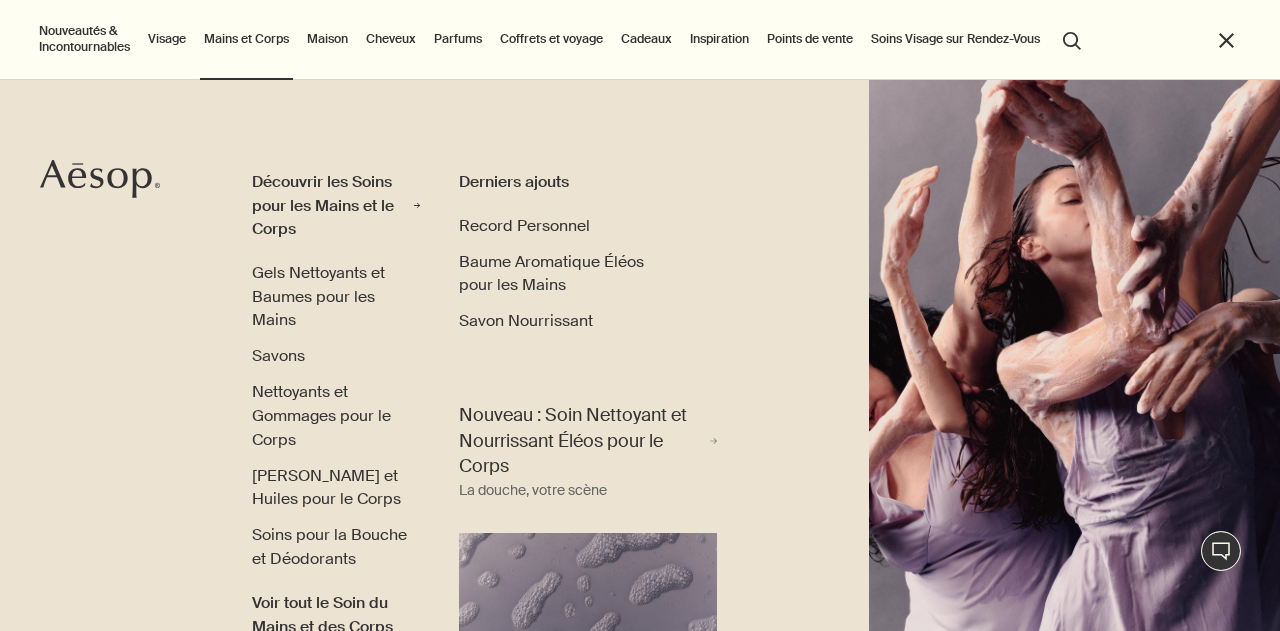 click on "Voir tout le Soin du Mains et des Corps" at bounding box center [336, 614] 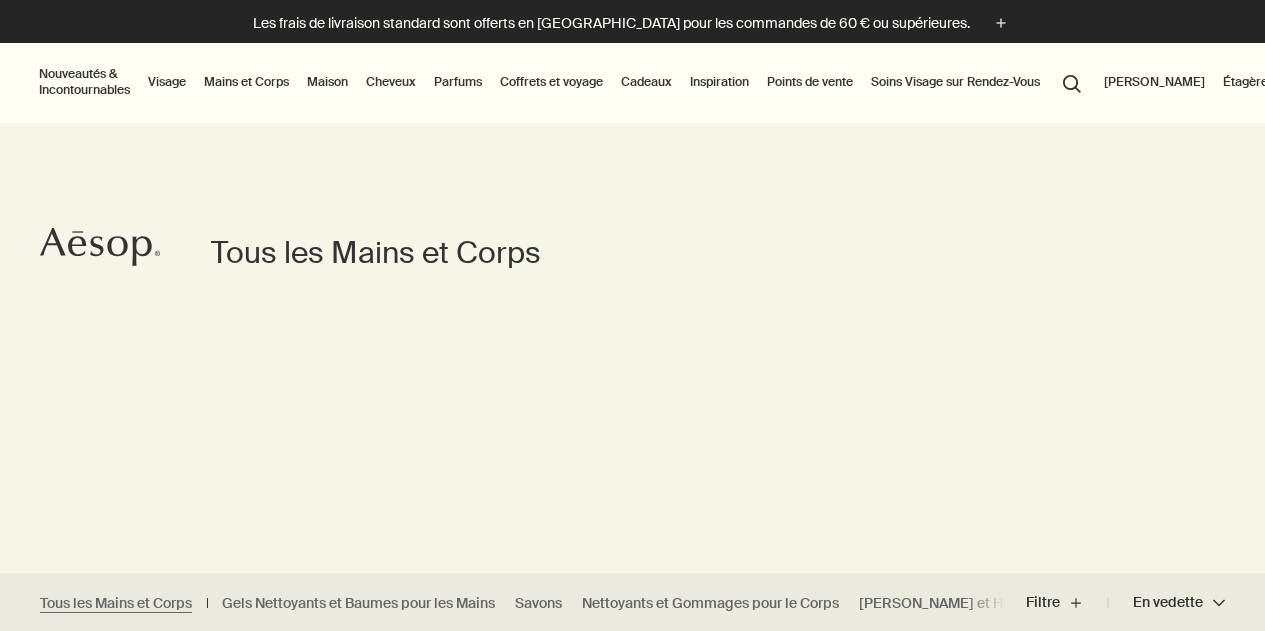 scroll, scrollTop: 0, scrollLeft: 0, axis: both 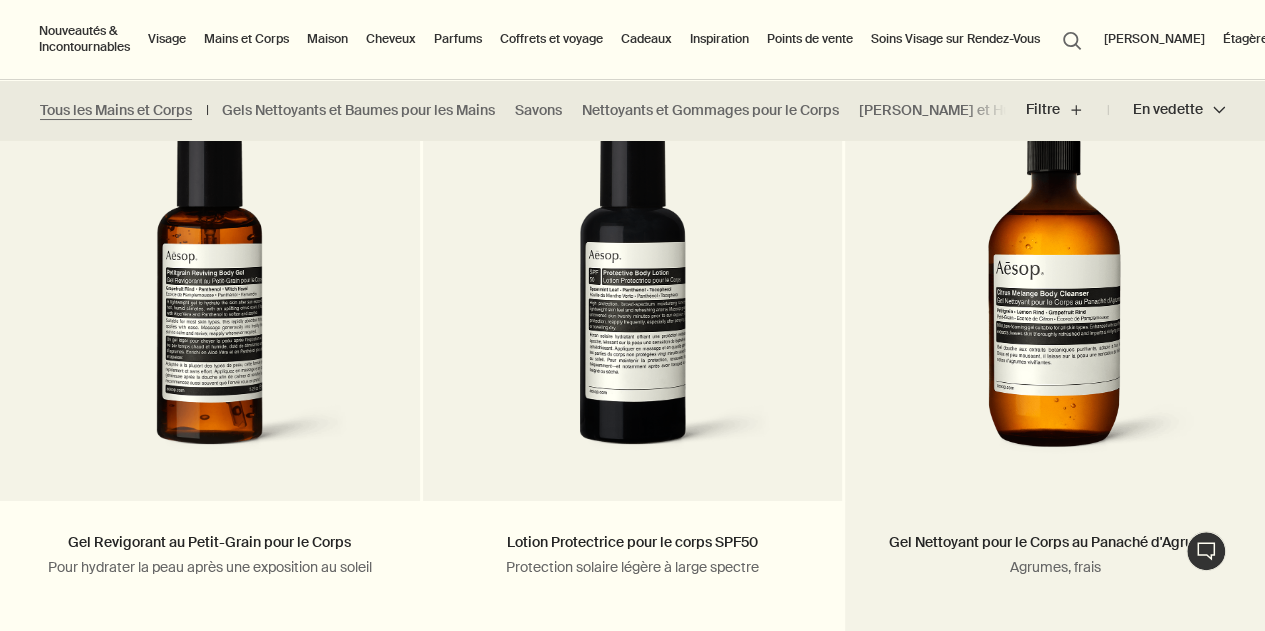 click at bounding box center (1055, 286) 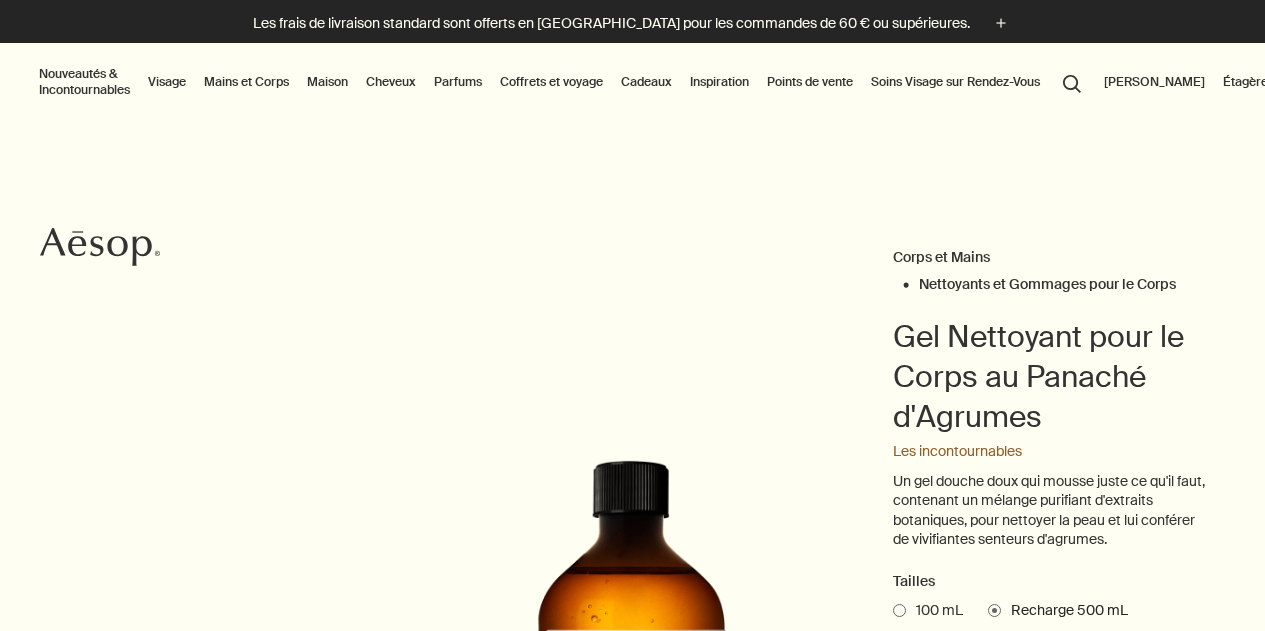 scroll, scrollTop: 0, scrollLeft: 0, axis: both 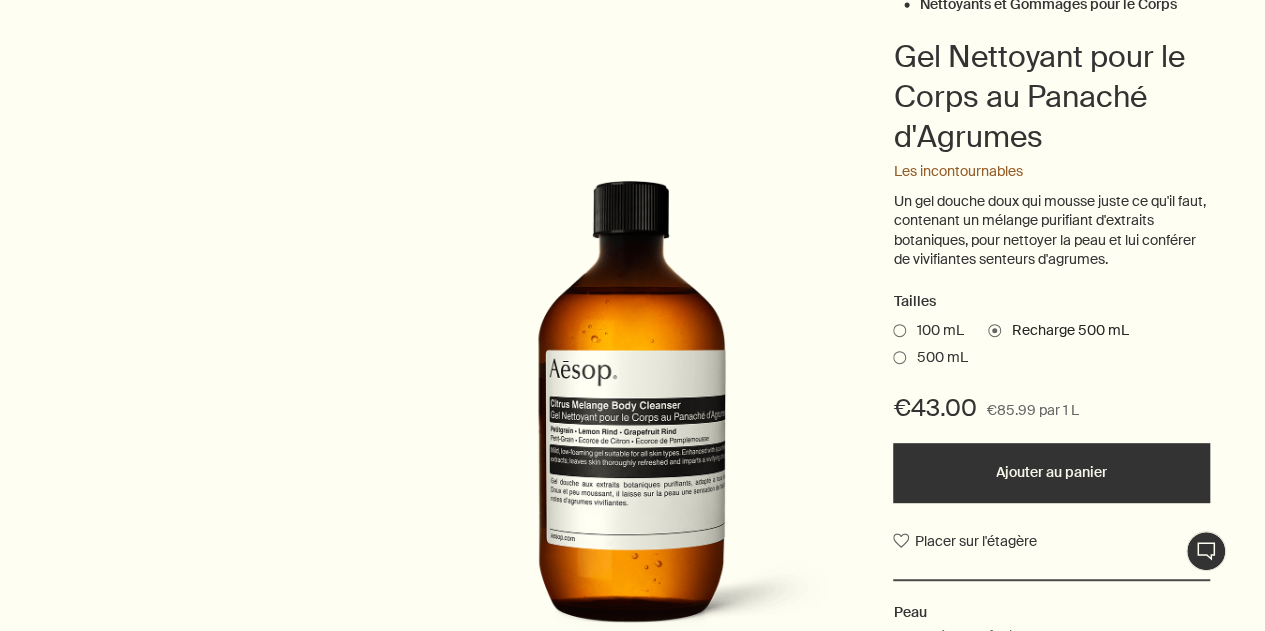 click at bounding box center (899, 330) 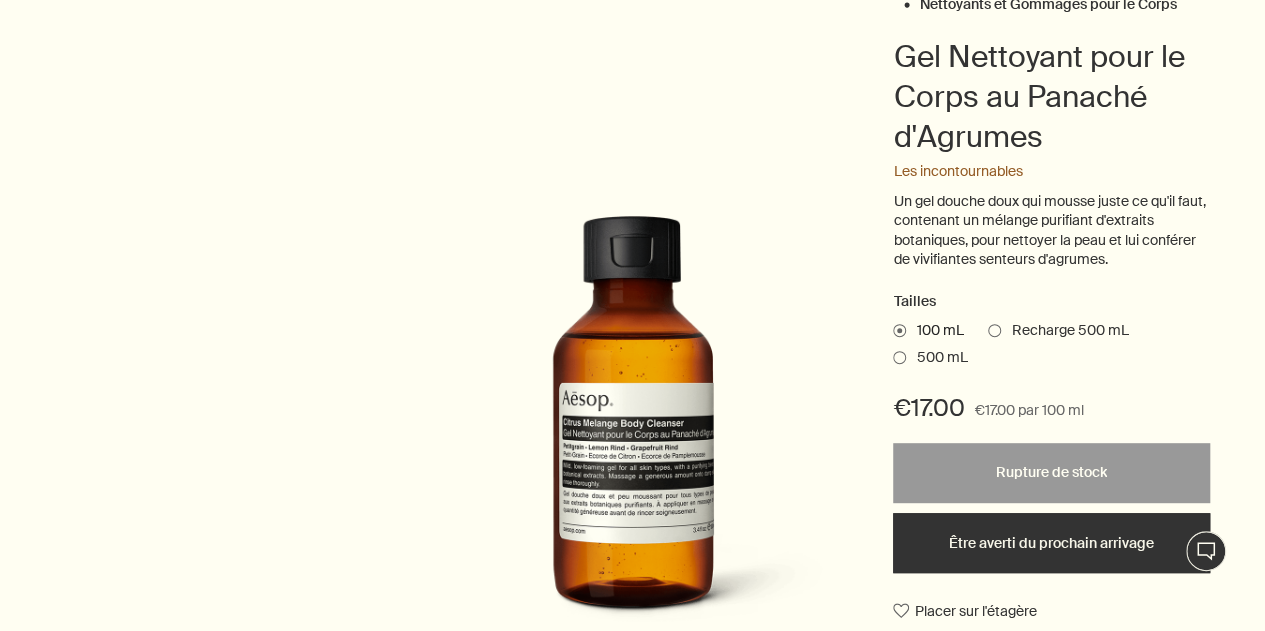 click at bounding box center (899, 357) 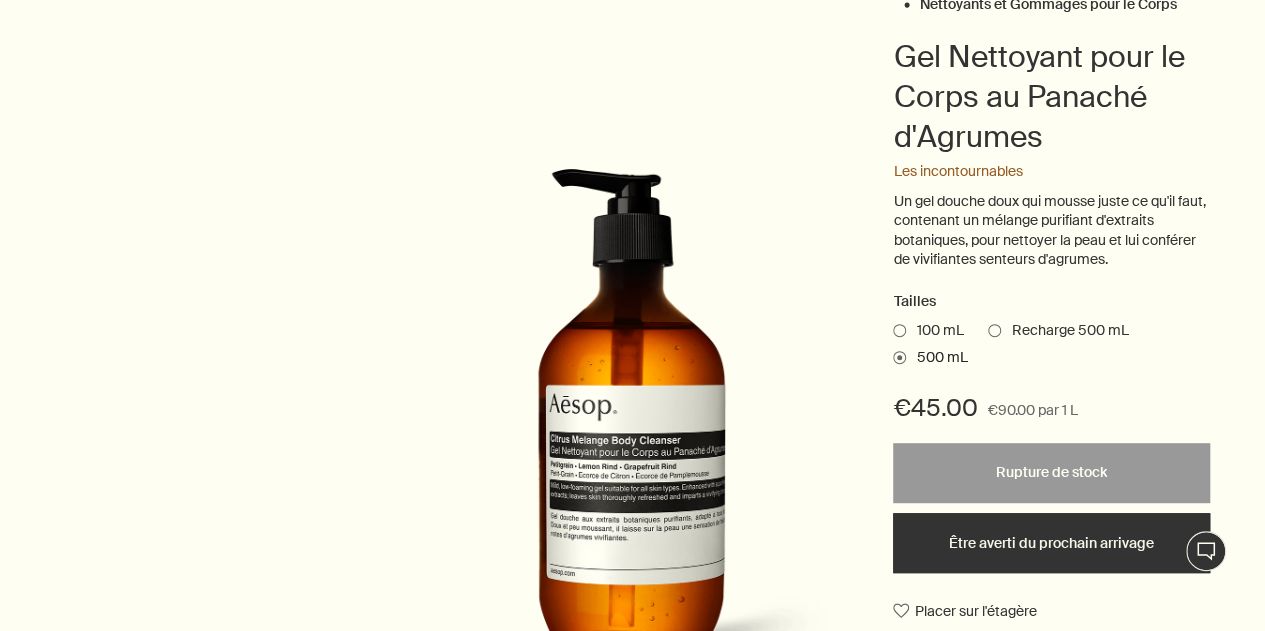 scroll, scrollTop: 0, scrollLeft: 0, axis: both 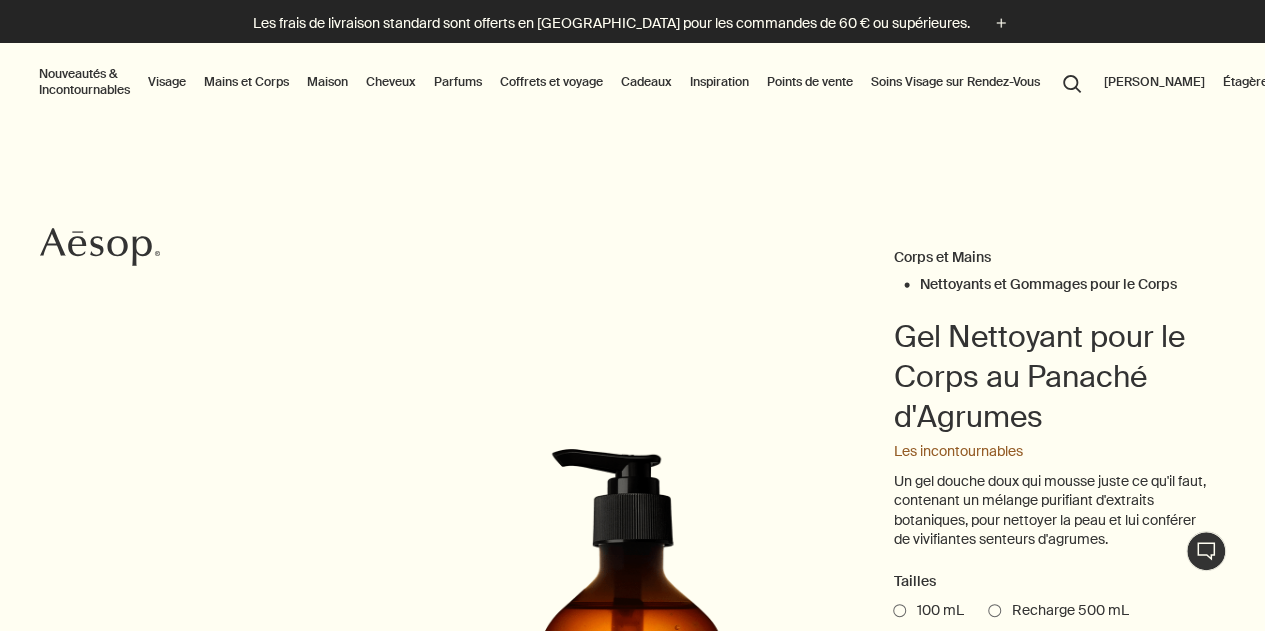 click on "Étagère" at bounding box center (1245, 82) 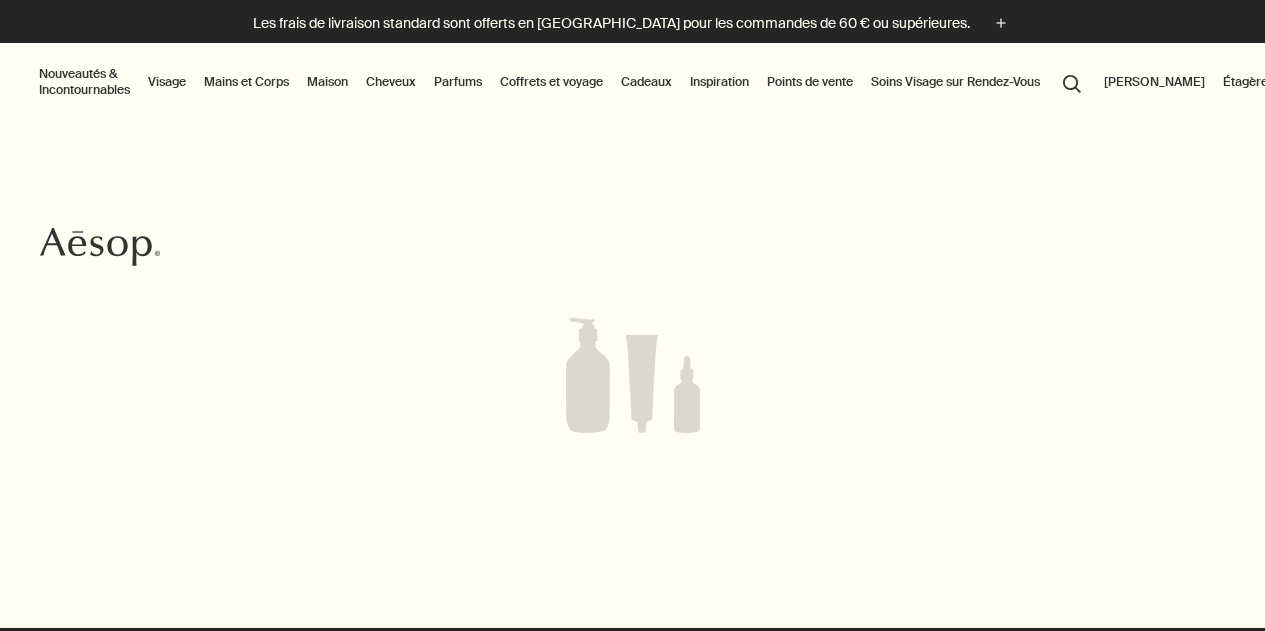 scroll, scrollTop: 0, scrollLeft: 0, axis: both 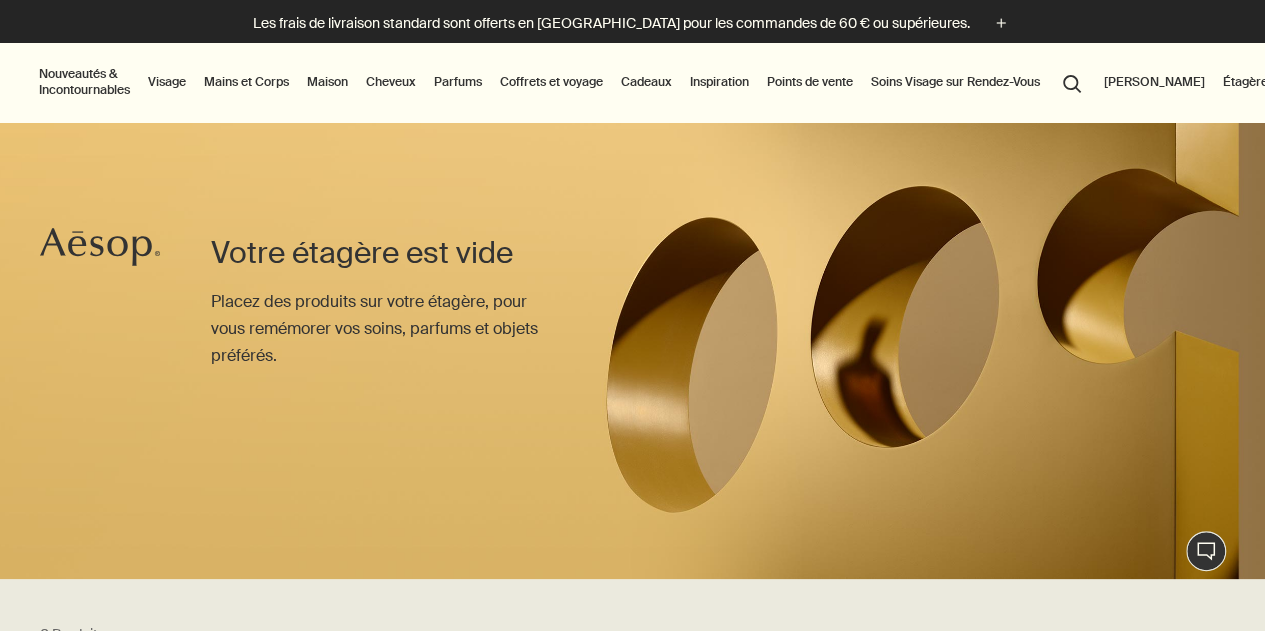 click on "[PERSON_NAME]" at bounding box center (1154, 82) 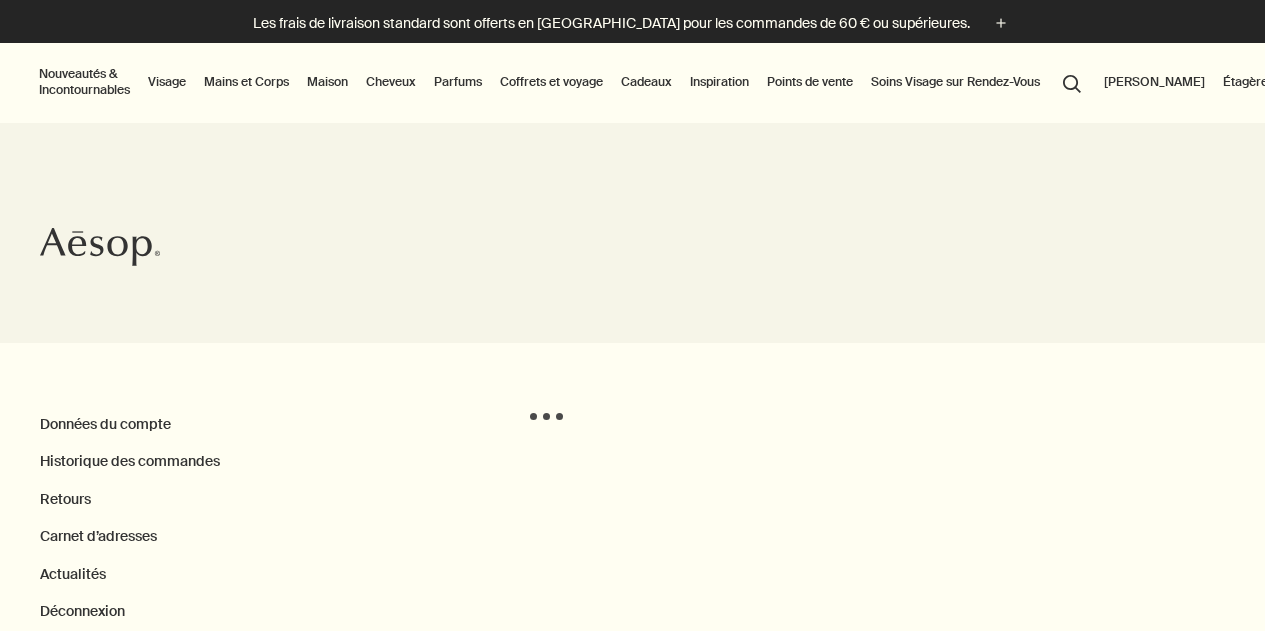 scroll, scrollTop: 0, scrollLeft: 0, axis: both 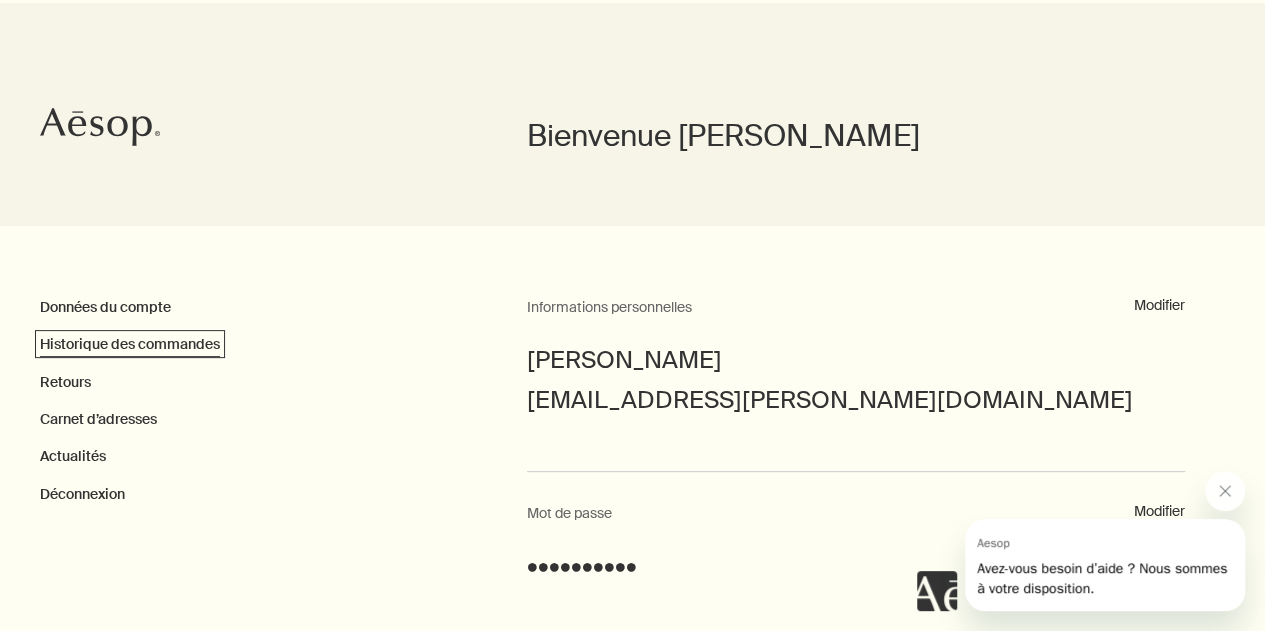 click on "Historique des commandes" at bounding box center [130, 344] 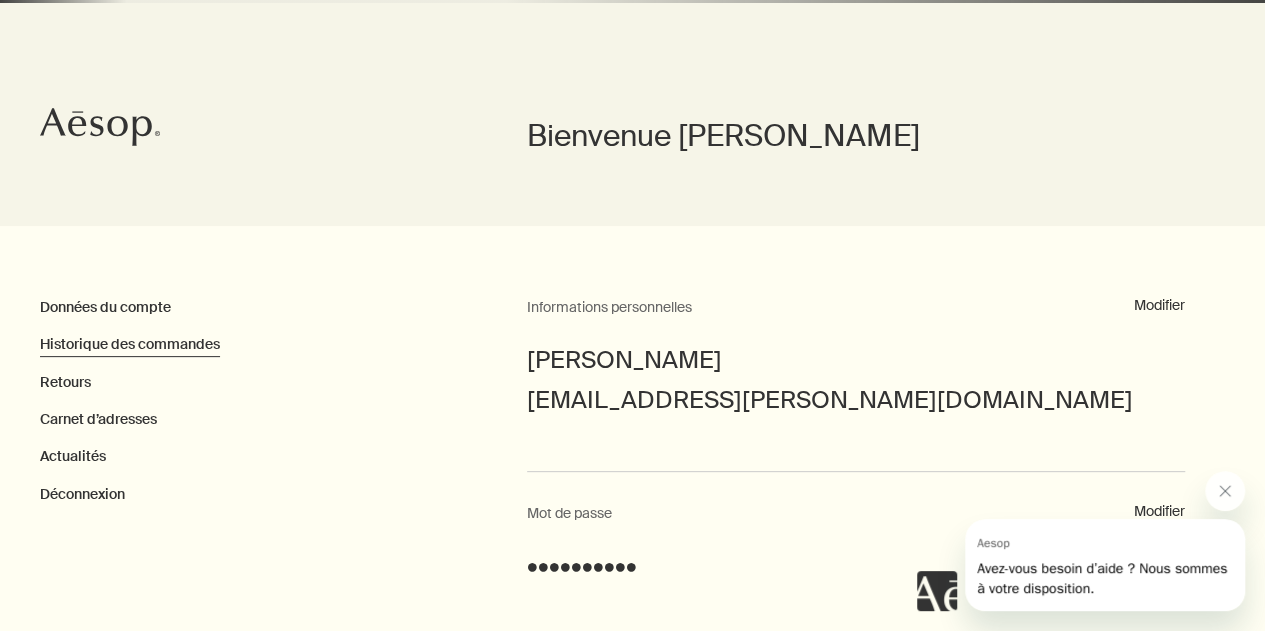scroll, scrollTop: 0, scrollLeft: 0, axis: both 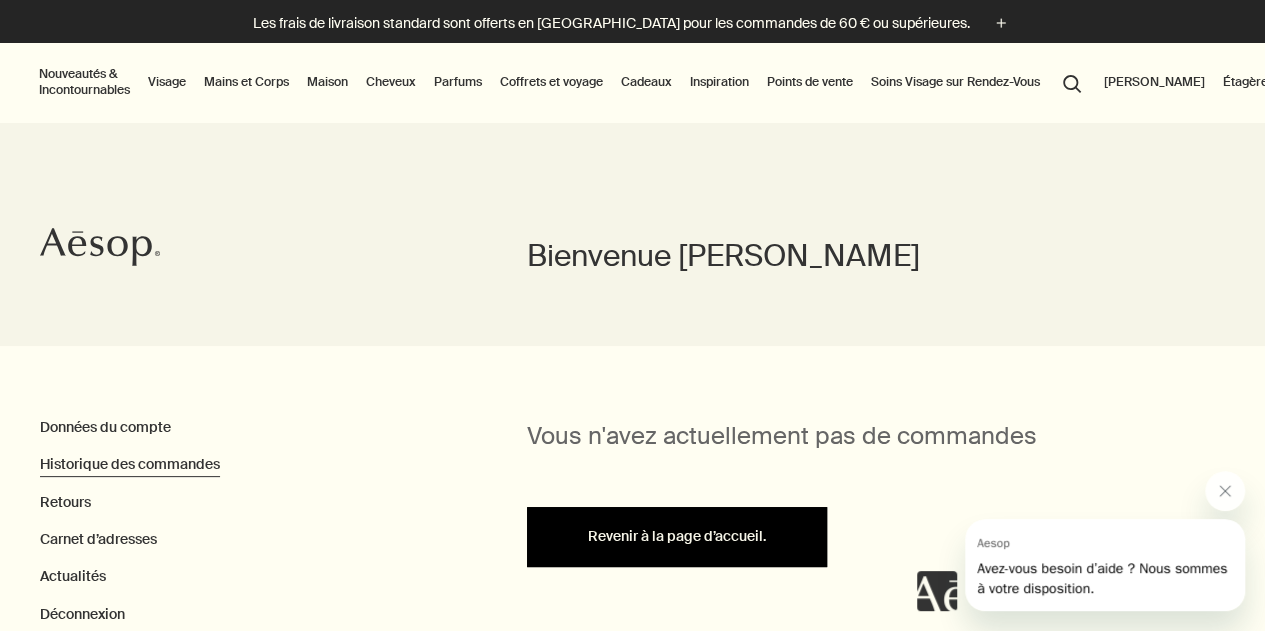 click on "Revenir à la page d’accueil." at bounding box center [677, 537] 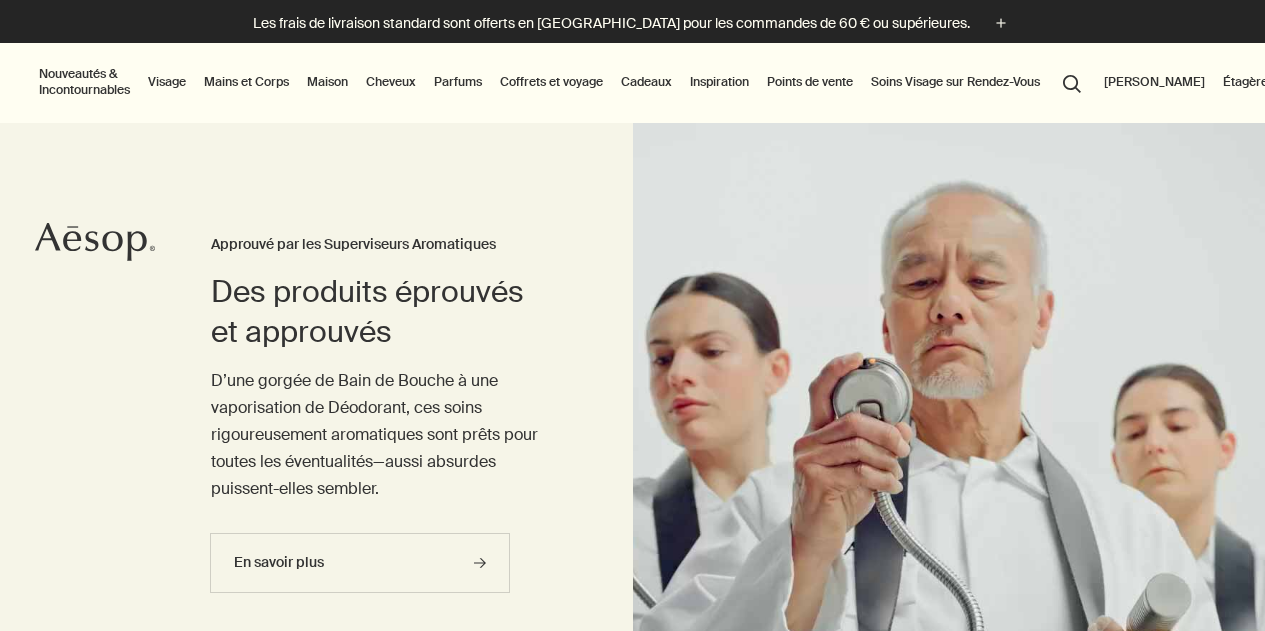 scroll, scrollTop: 0, scrollLeft: 0, axis: both 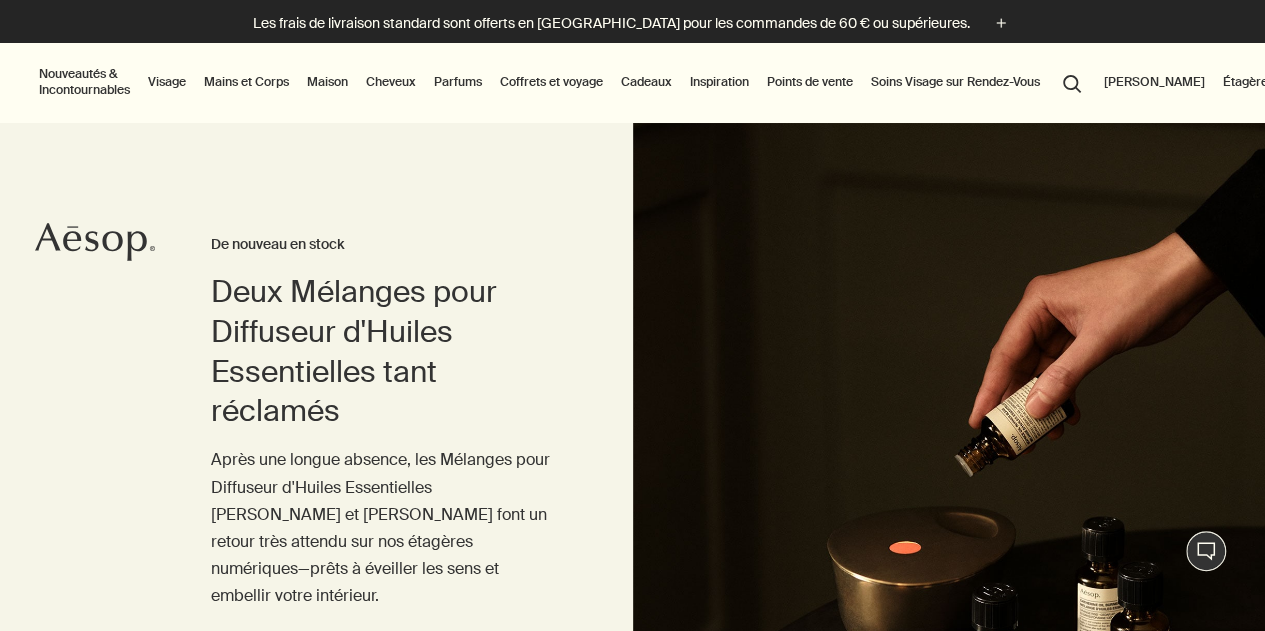 click on "Mains et Corps" at bounding box center [246, 82] 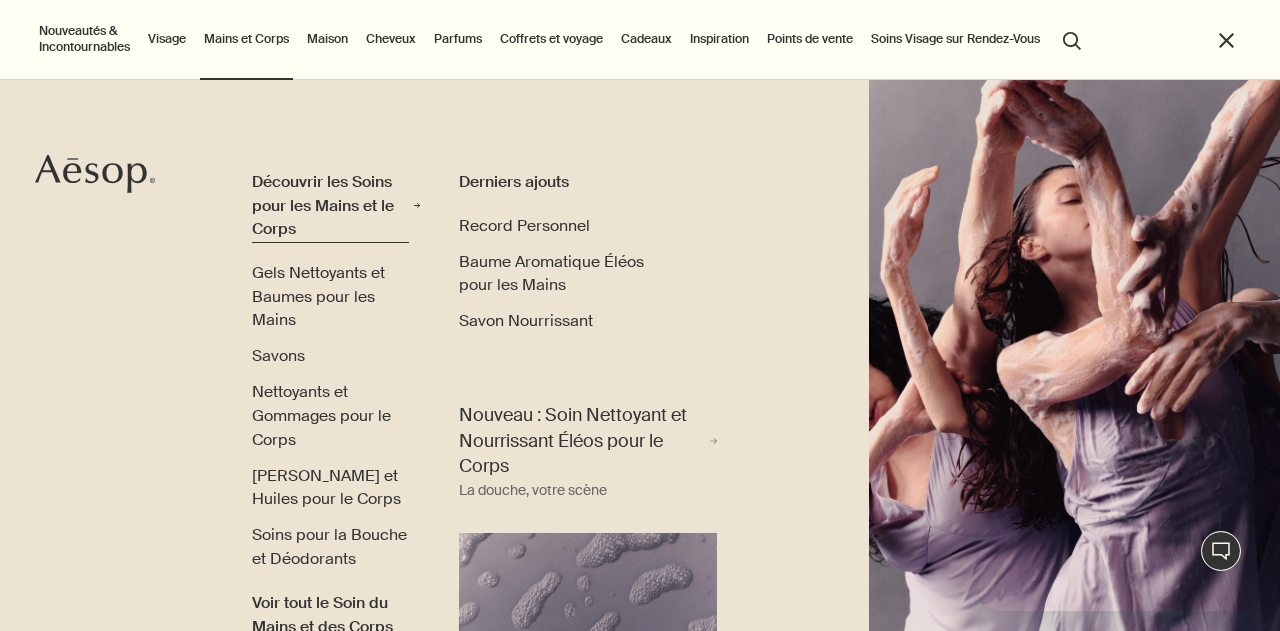 scroll, scrollTop: 0, scrollLeft: 0, axis: both 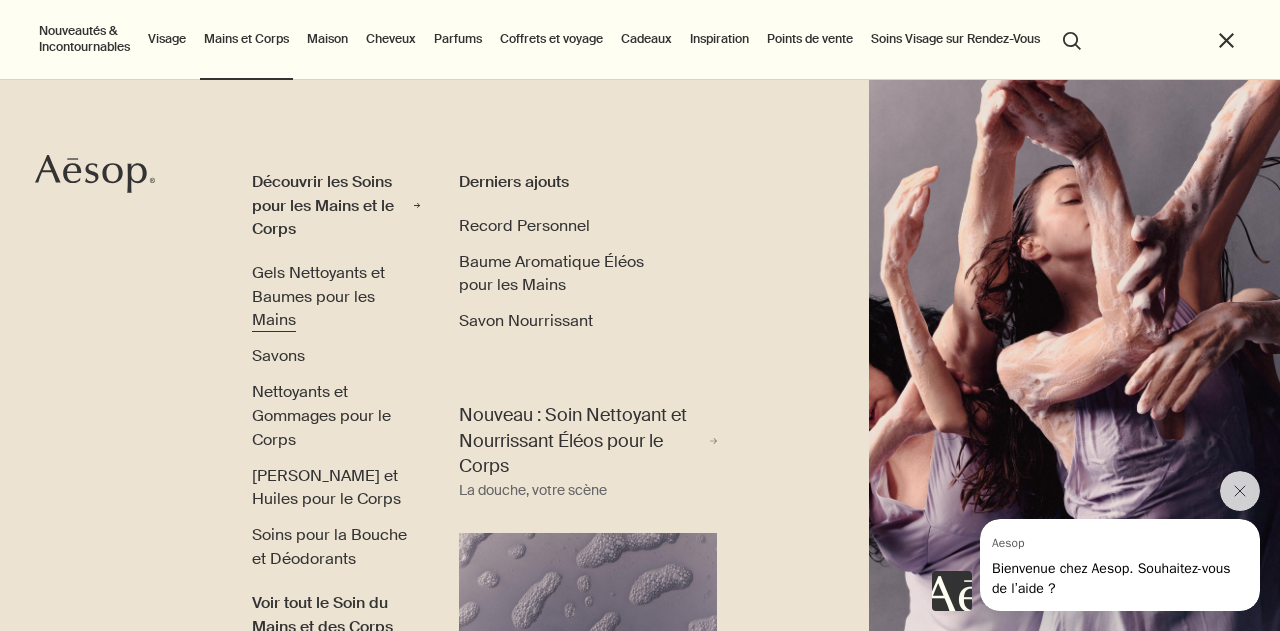 click on "Gels Nettoyants et Baumes pour les Mains" at bounding box center (336, 296) 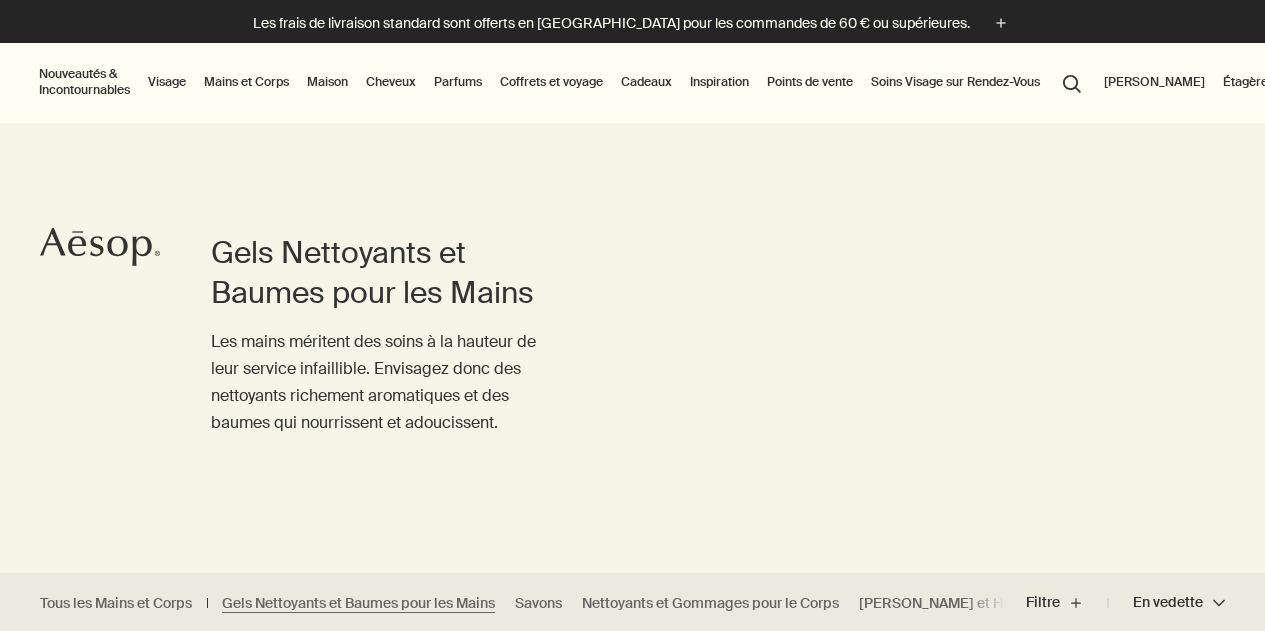 scroll, scrollTop: 0, scrollLeft: 0, axis: both 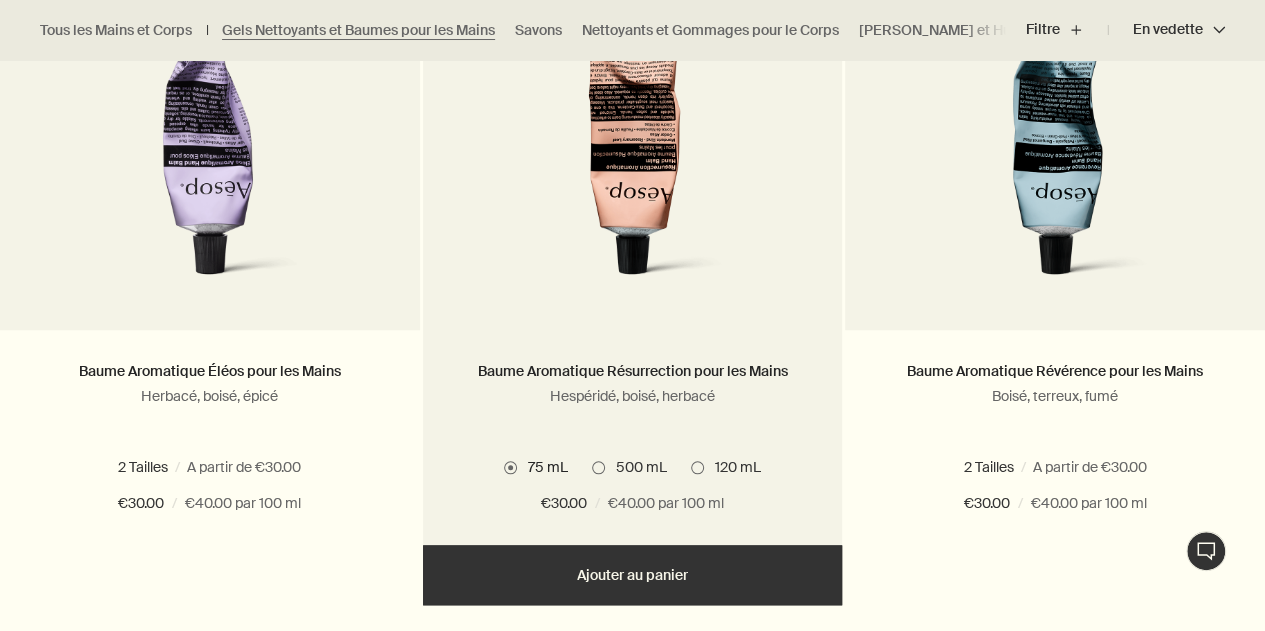 click at bounding box center [633, 115] 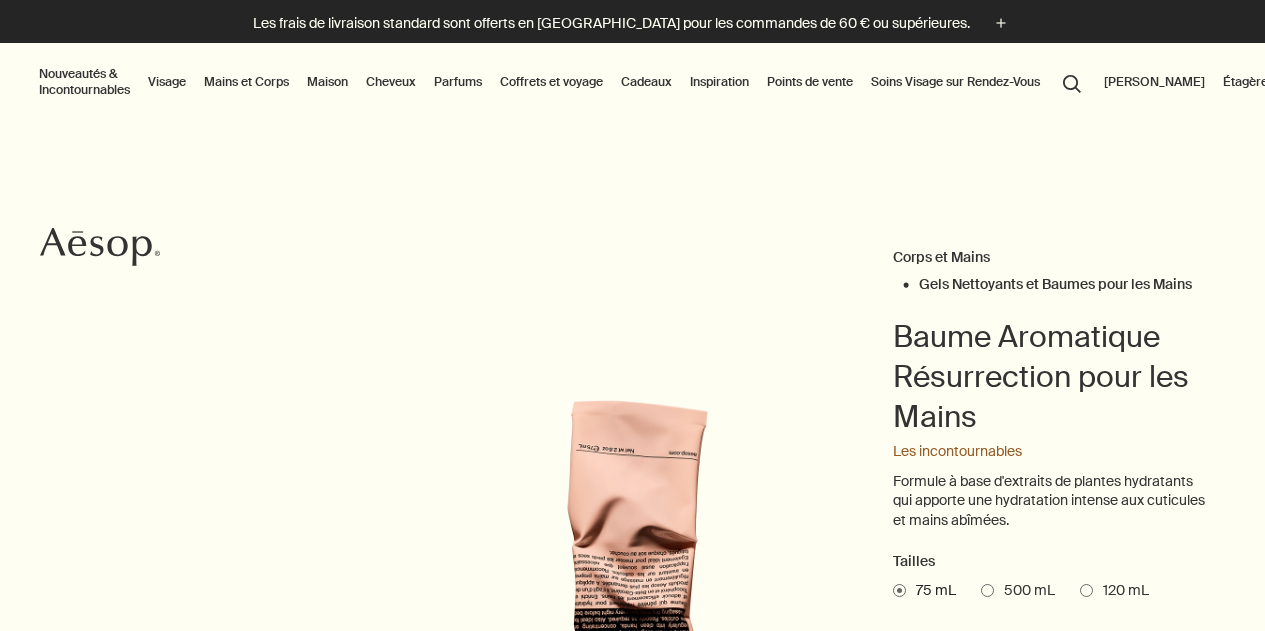 scroll, scrollTop: 0, scrollLeft: 0, axis: both 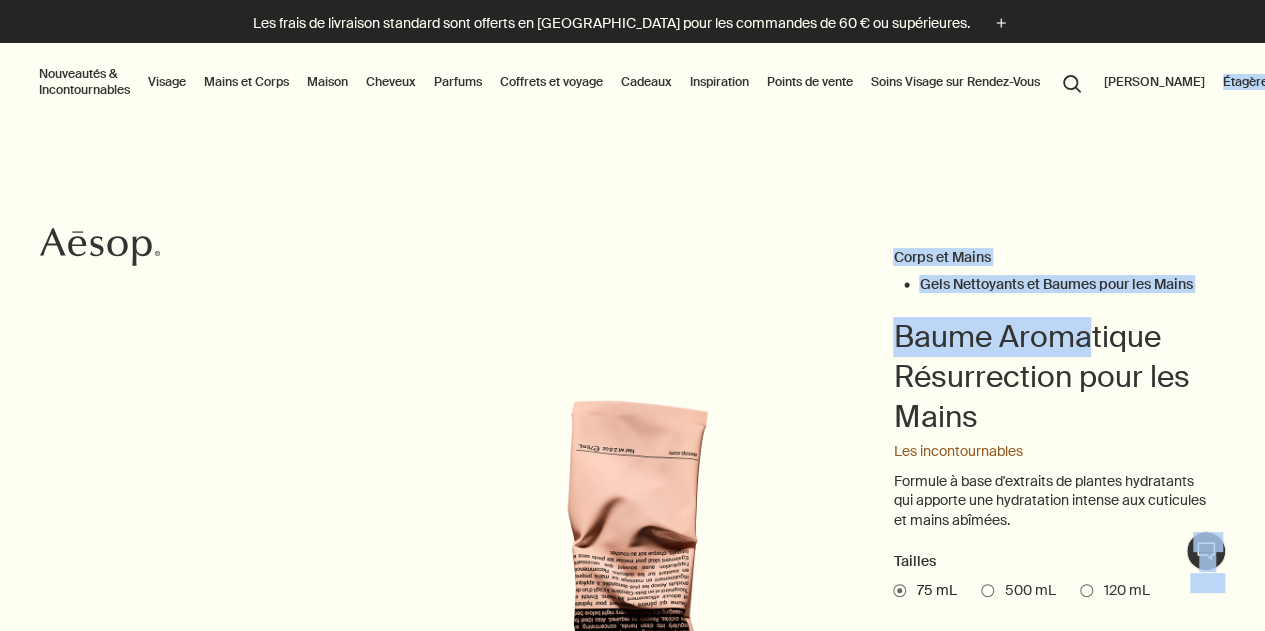 drag, startPoint x: 1232, startPoint y: 44, endPoint x: 1084, endPoint y: 301, distance: 296.56873 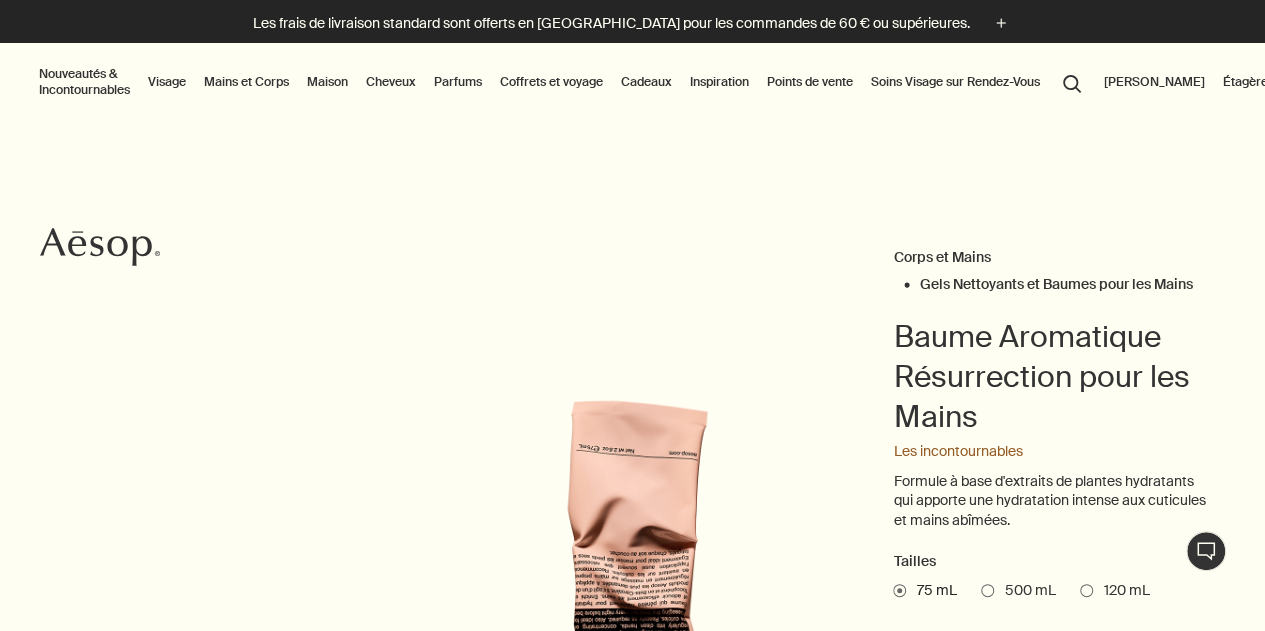click on "[PERSON_NAME]" at bounding box center (1154, 82) 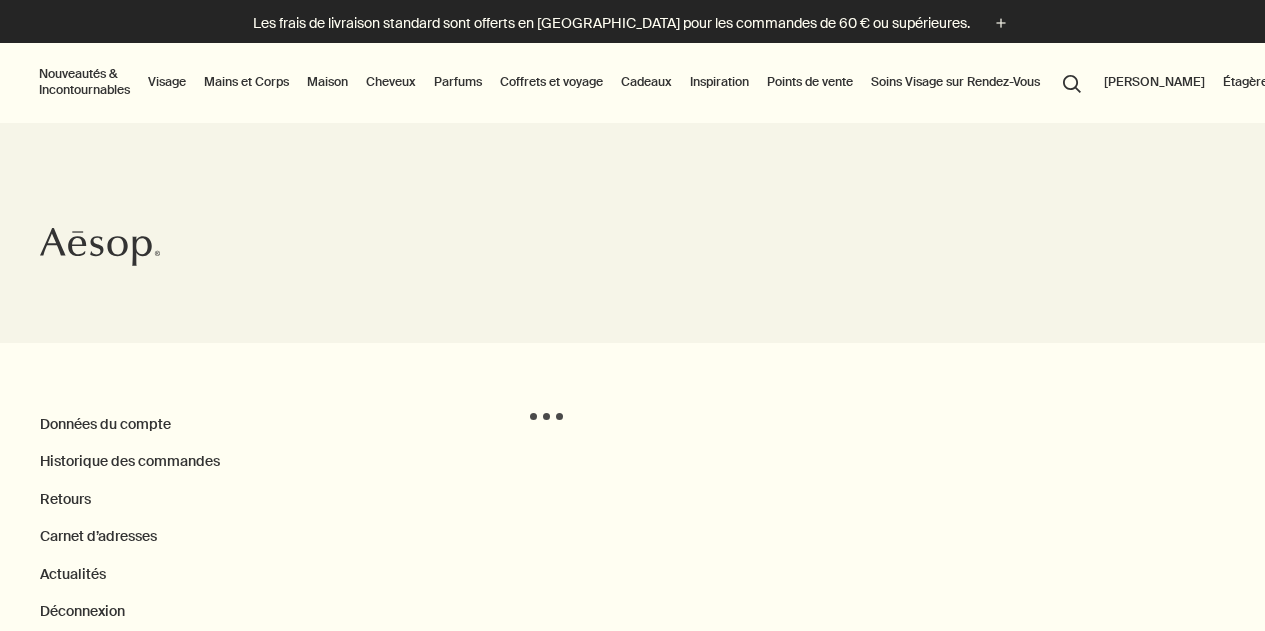 scroll, scrollTop: 0, scrollLeft: 0, axis: both 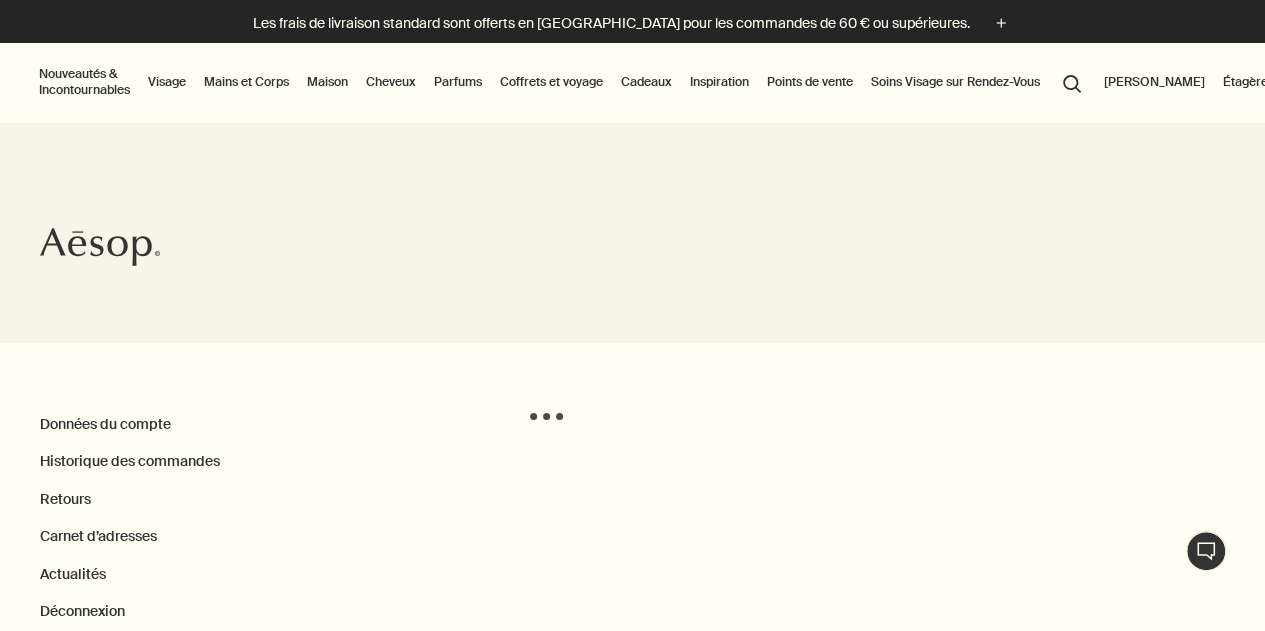 click on "Étagère" at bounding box center [1245, 82] 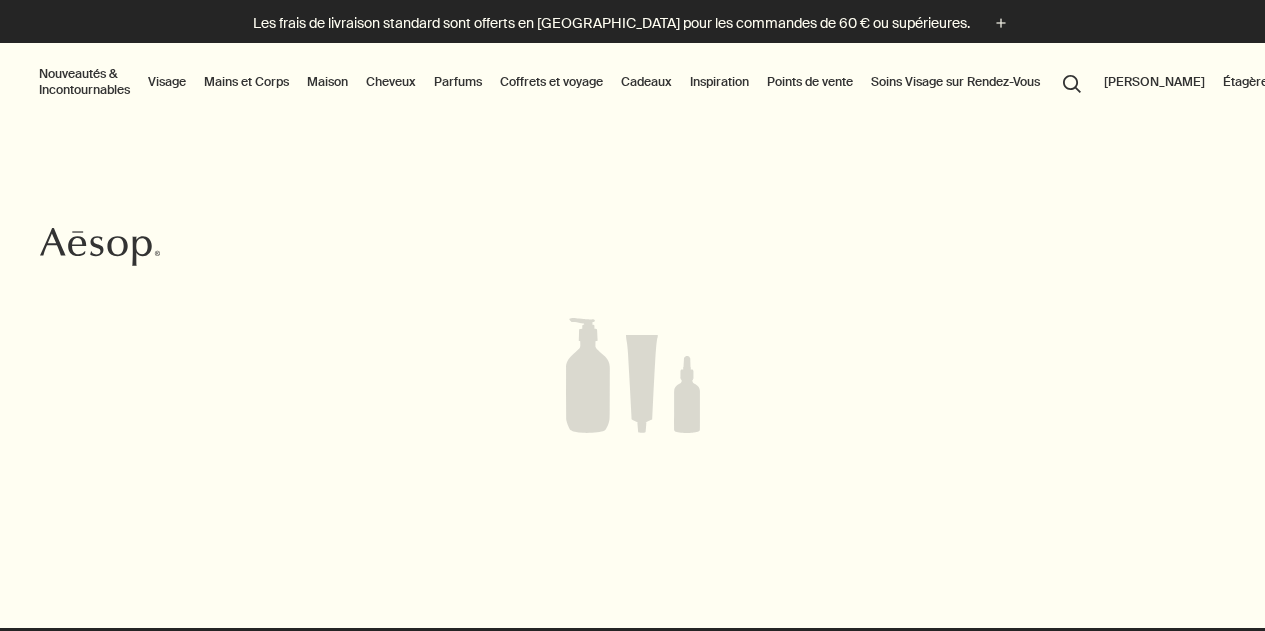 scroll, scrollTop: 0, scrollLeft: 0, axis: both 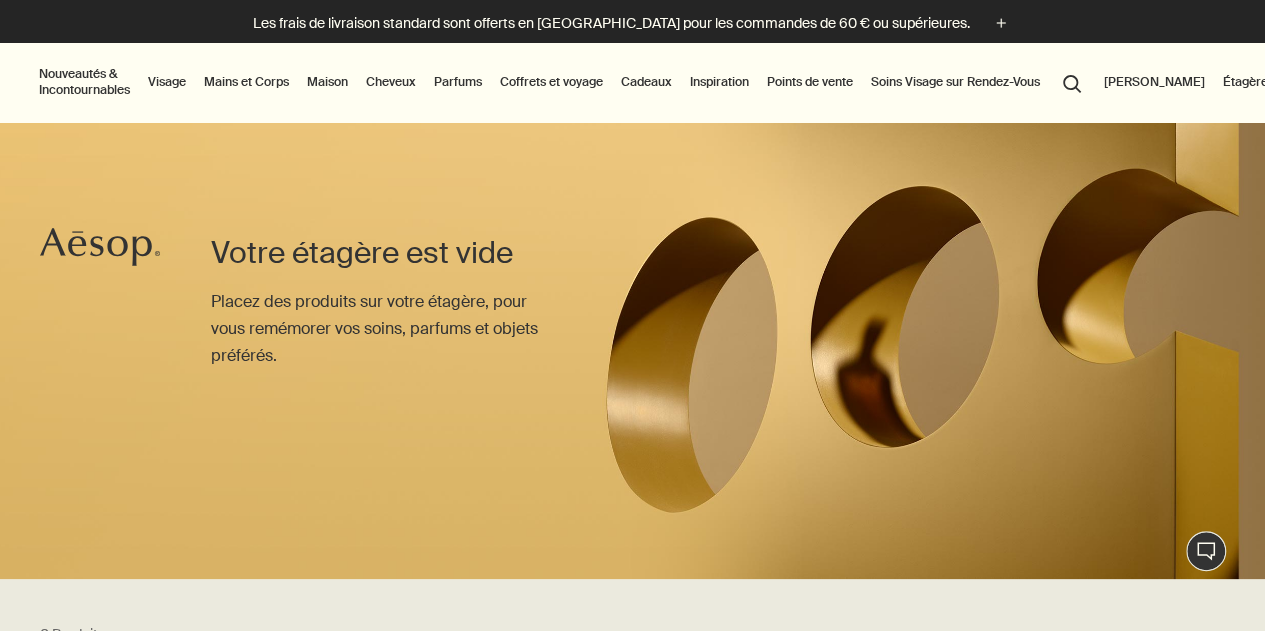 click on "Étagère" at bounding box center [1245, 82] 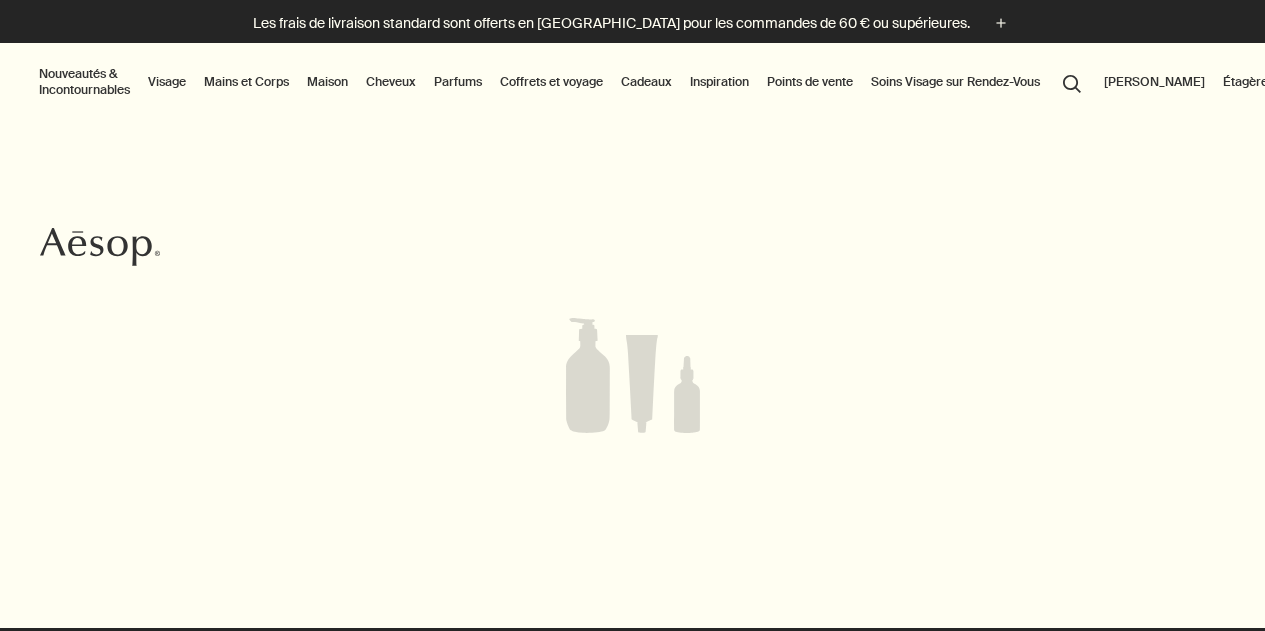 scroll, scrollTop: 0, scrollLeft: 0, axis: both 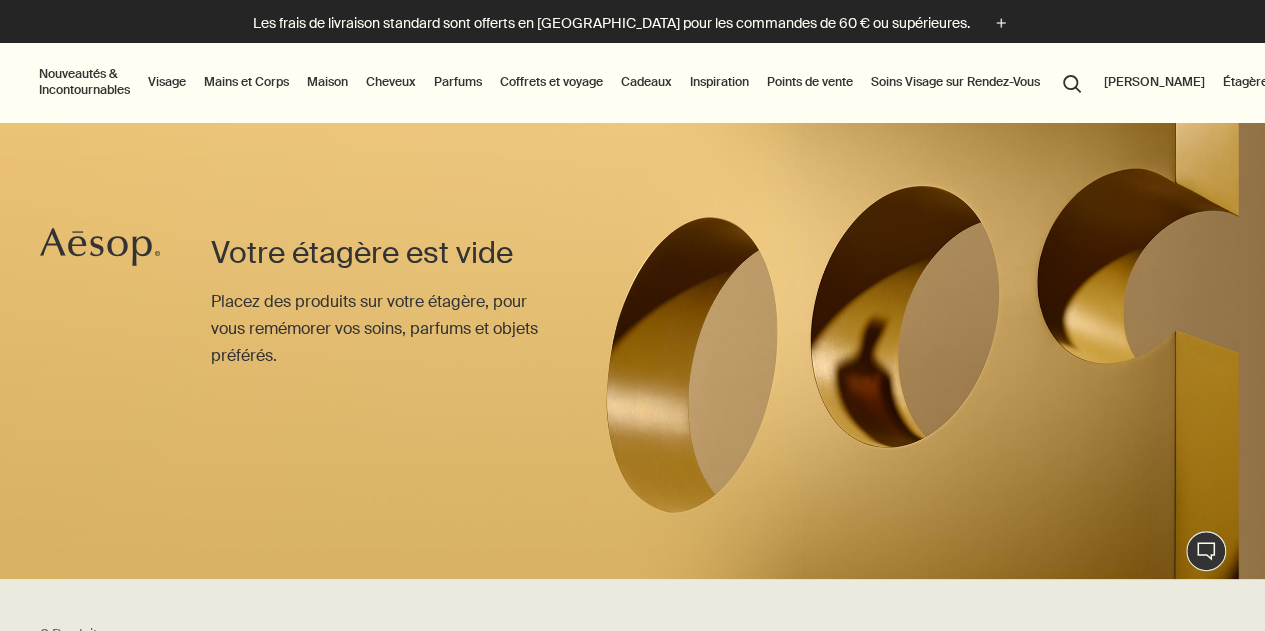 click on "search Rechercher" at bounding box center [1072, 82] 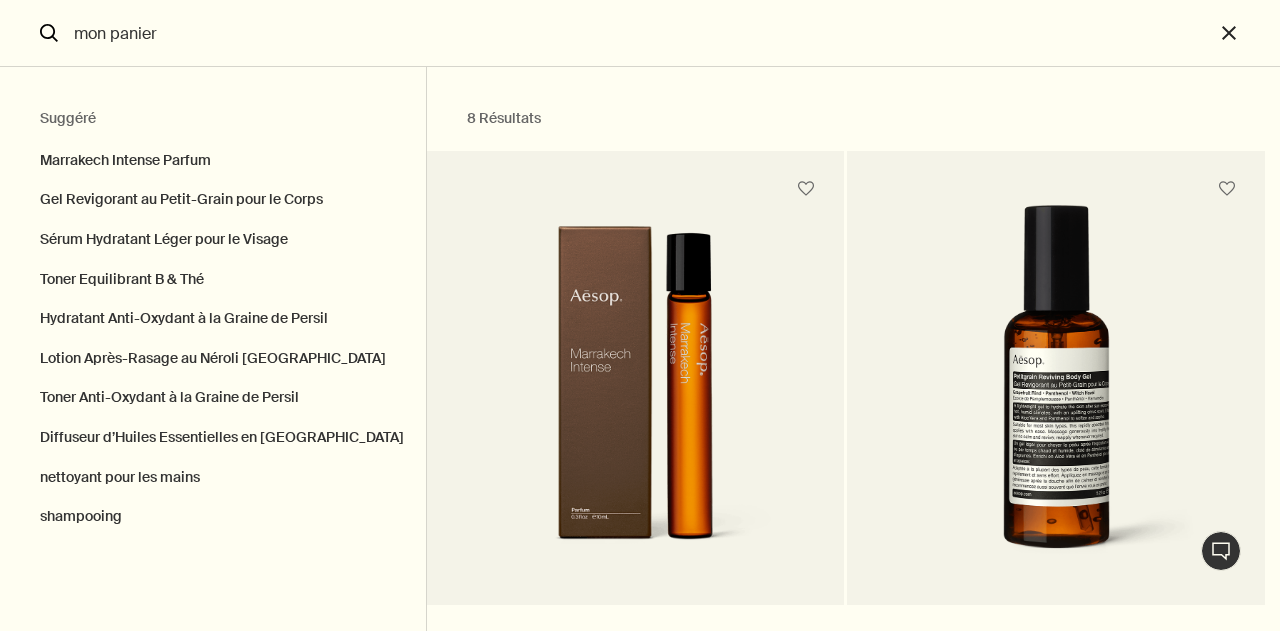 type on "mon panier" 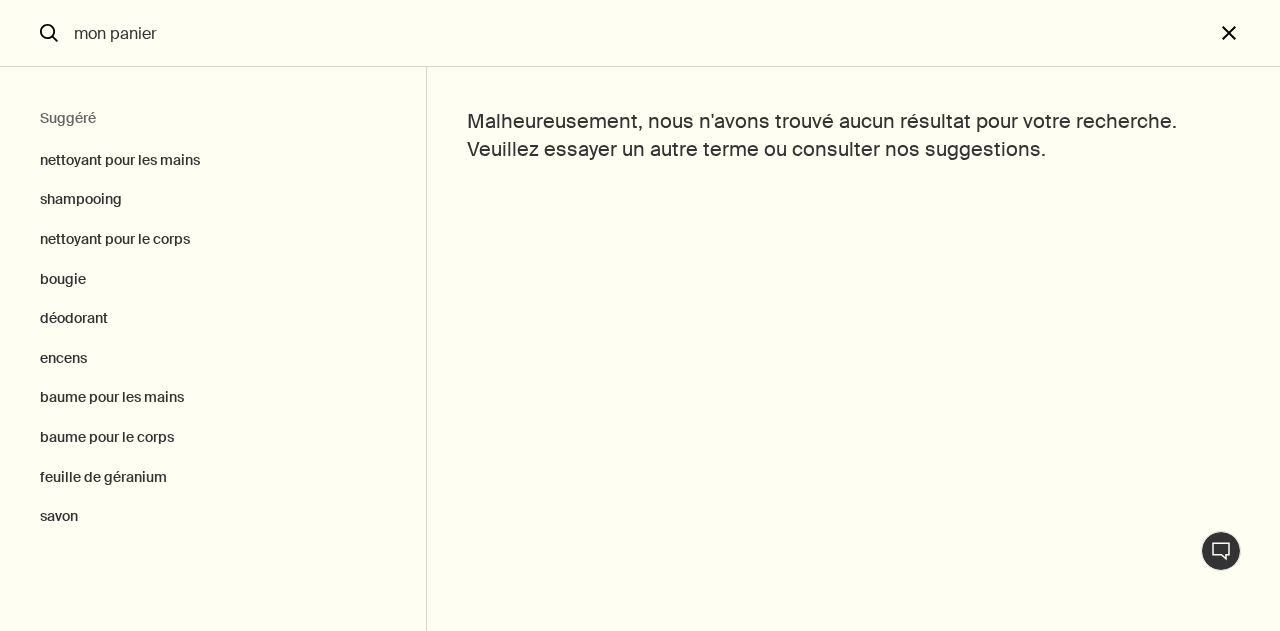 drag, startPoint x: 1227, startPoint y: 36, endPoint x: 1230, endPoint y: 25, distance: 11.401754 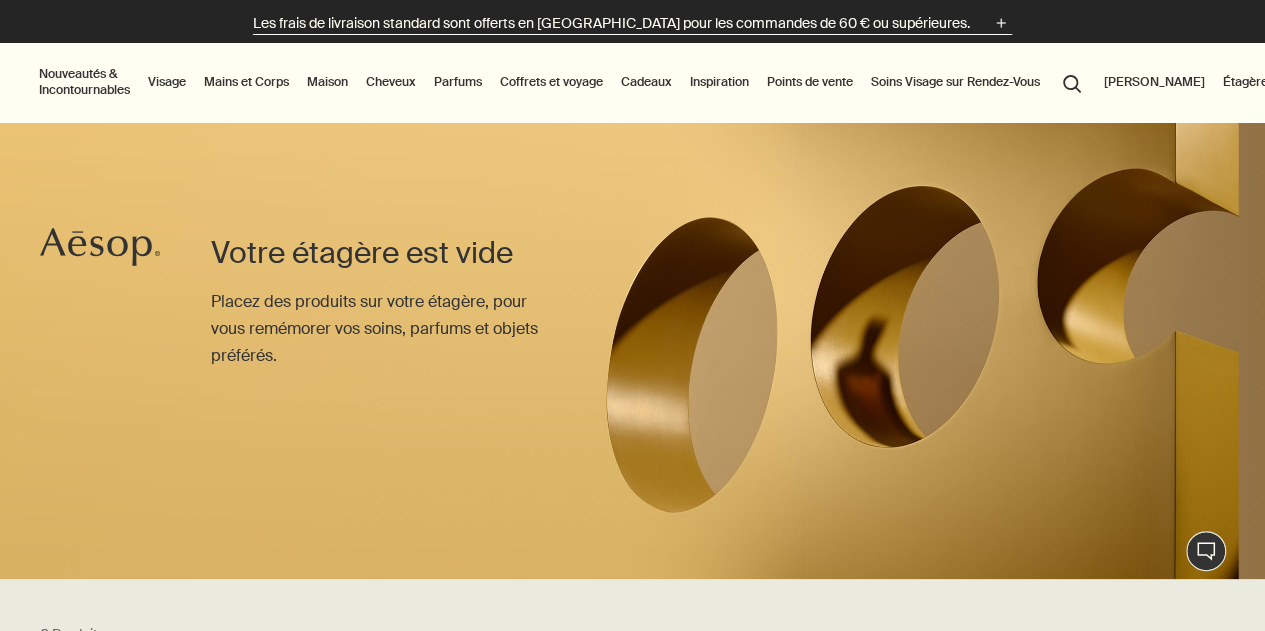 click on "Les frais de livraison standard sont offerts en [GEOGRAPHIC_DATA] pour les commandes de 60 € ou supérieures." at bounding box center [611, 23] 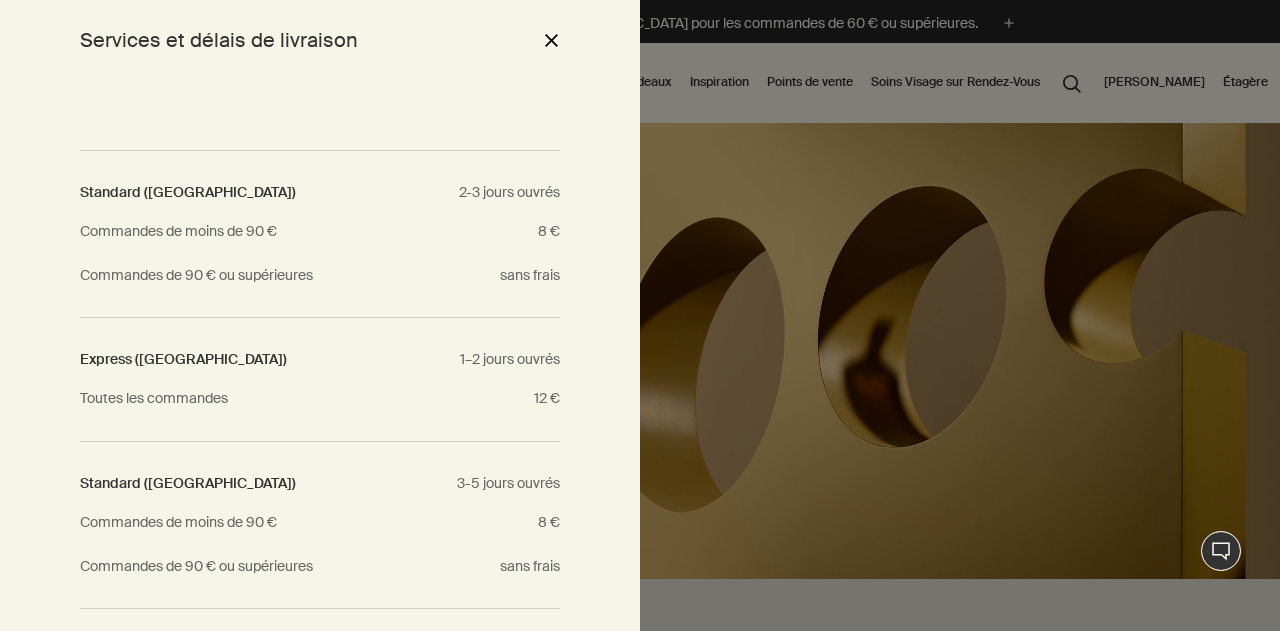 click on "close" at bounding box center [551, 40] 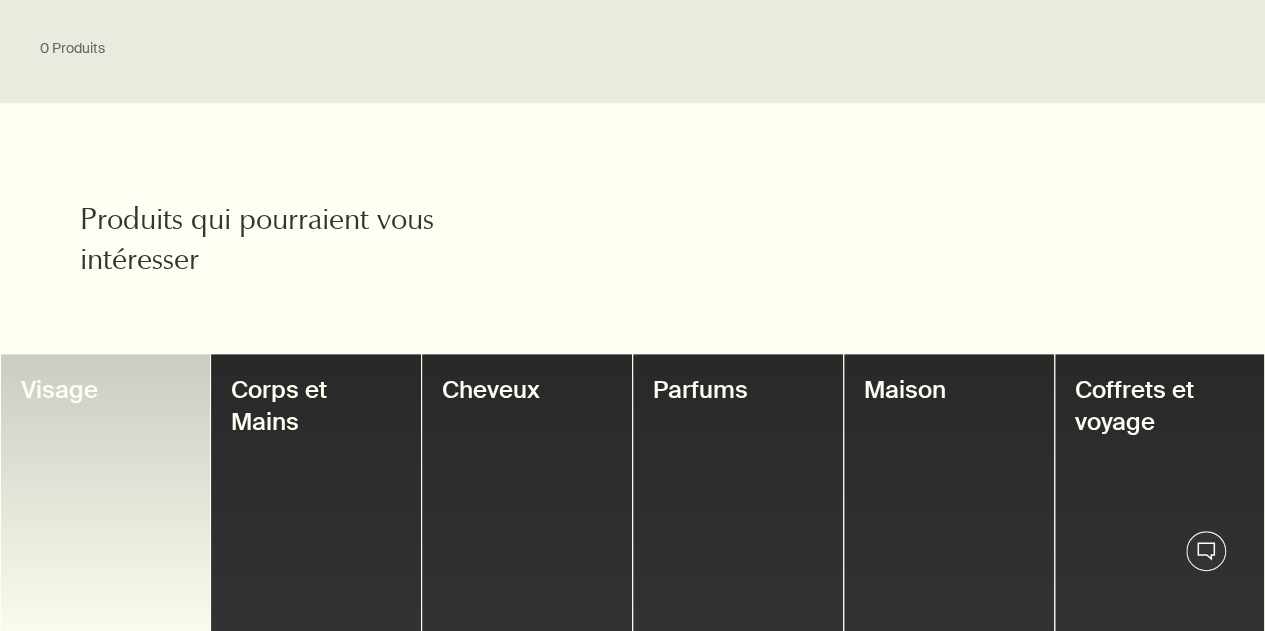 scroll, scrollTop: 772, scrollLeft: 0, axis: vertical 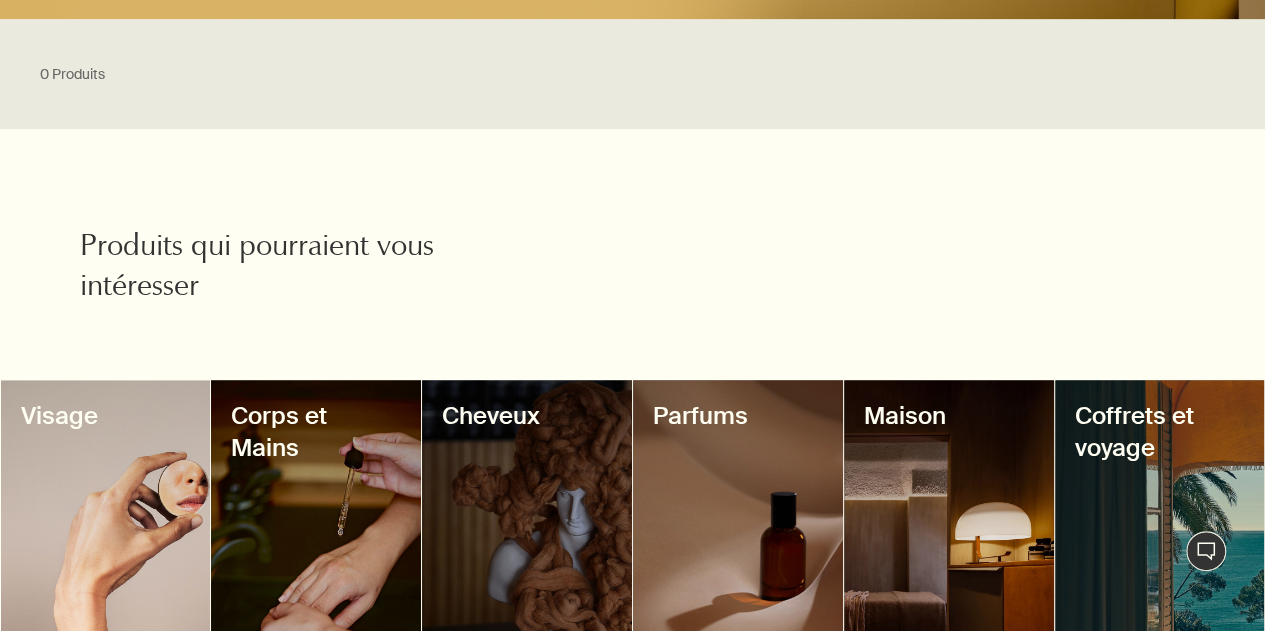 drag, startPoint x: 1268, startPoint y: 617, endPoint x: 462, endPoint y: 261, distance: 881.11975 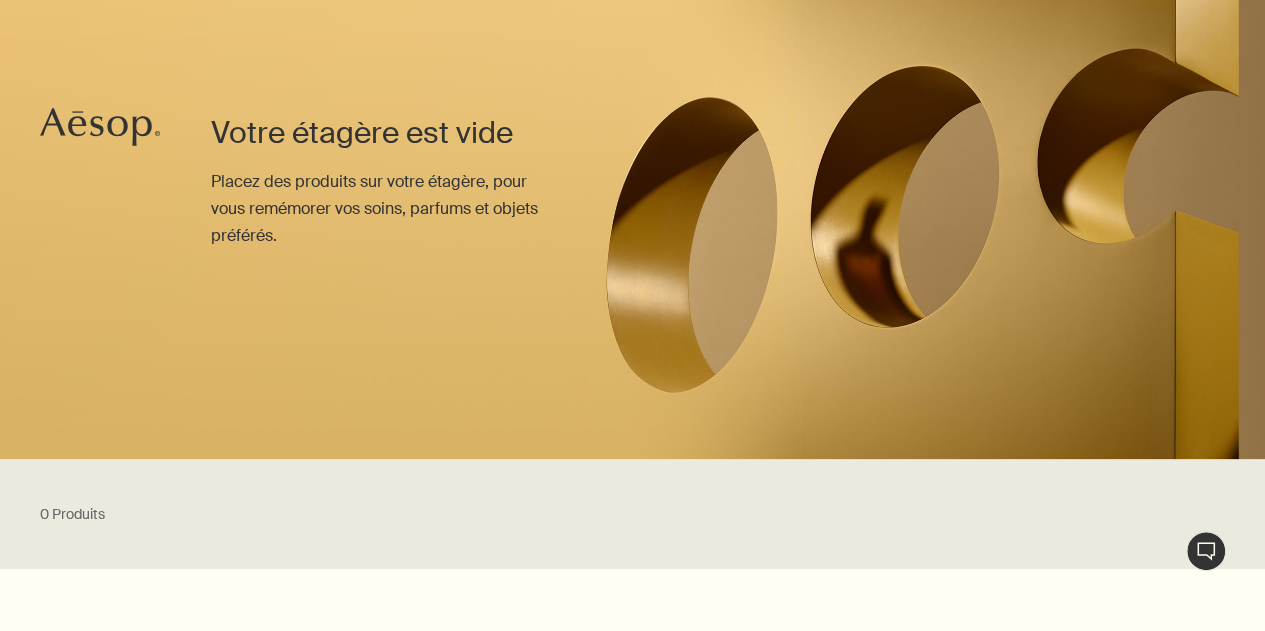 scroll, scrollTop: 0, scrollLeft: 0, axis: both 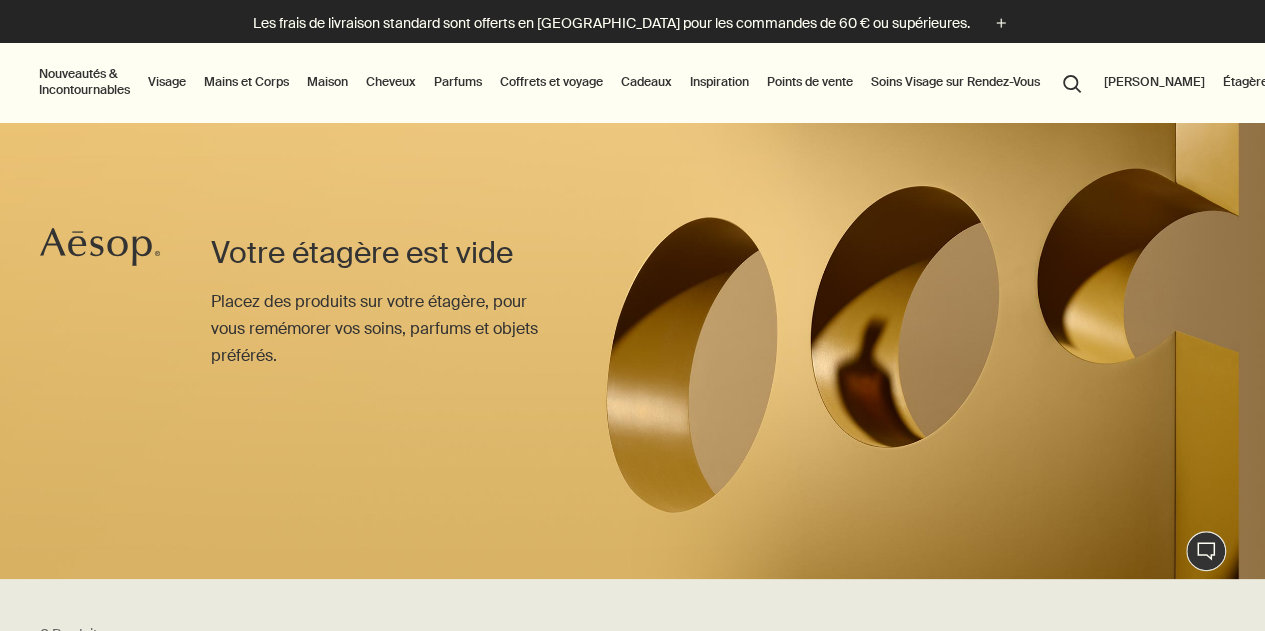 click on "[PERSON_NAME]" at bounding box center [1154, 82] 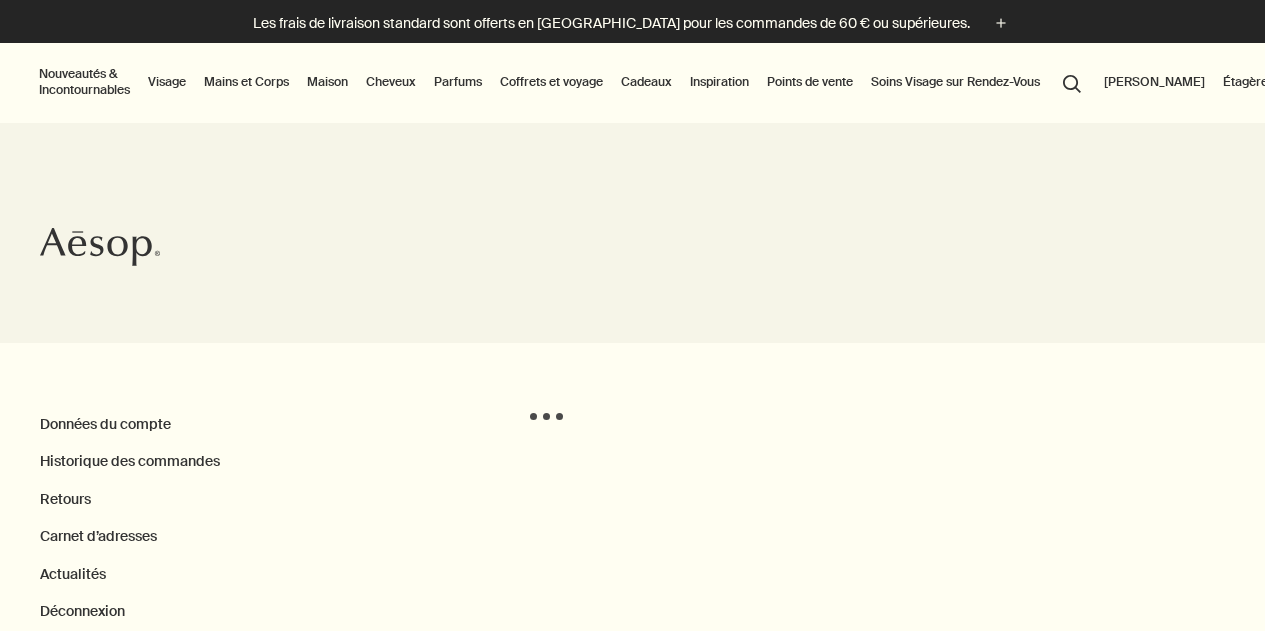 scroll, scrollTop: 0, scrollLeft: 0, axis: both 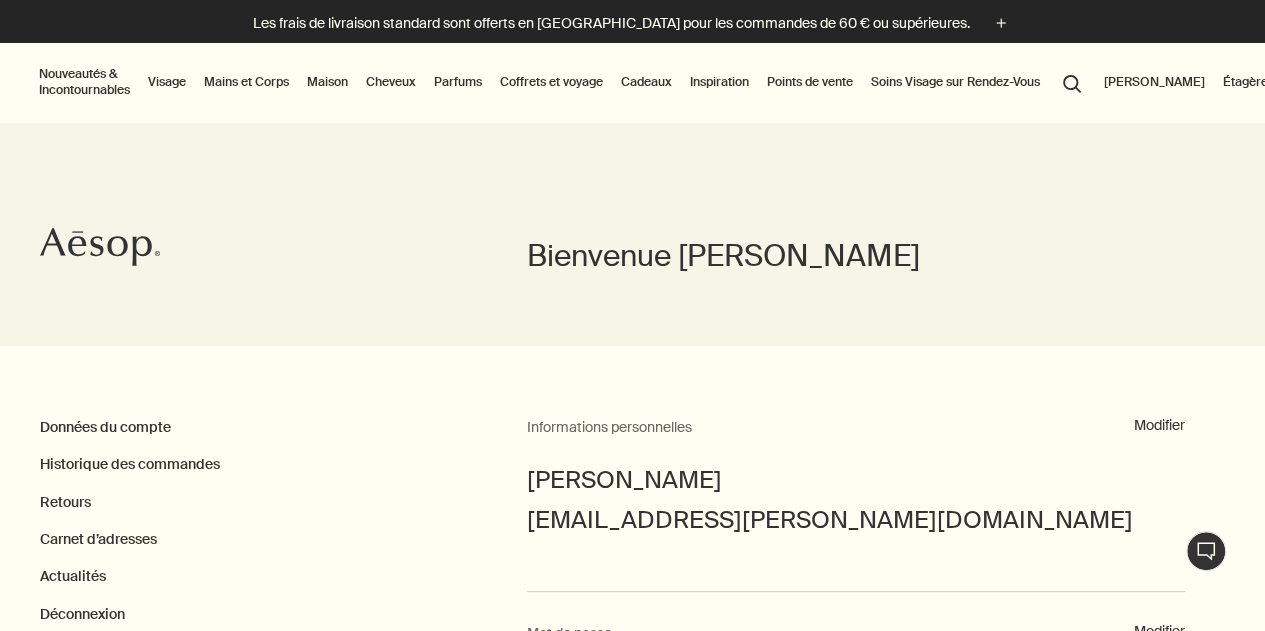 click on "Informations personnelles" at bounding box center [831, 428] 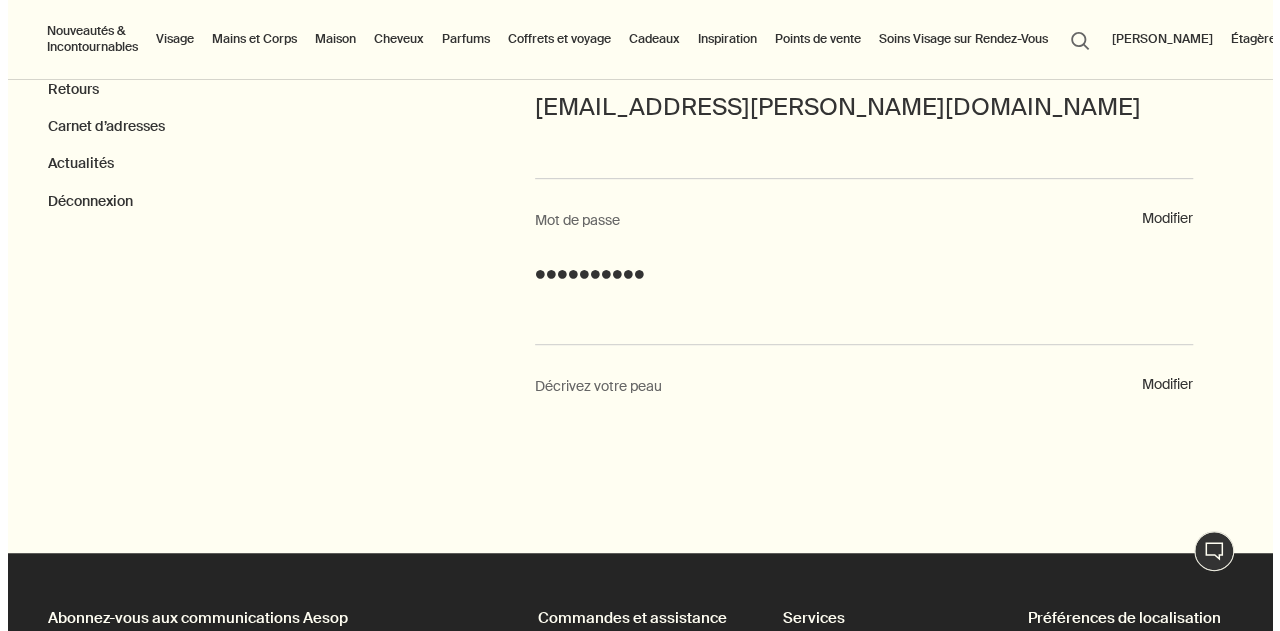 scroll, scrollTop: 0, scrollLeft: 0, axis: both 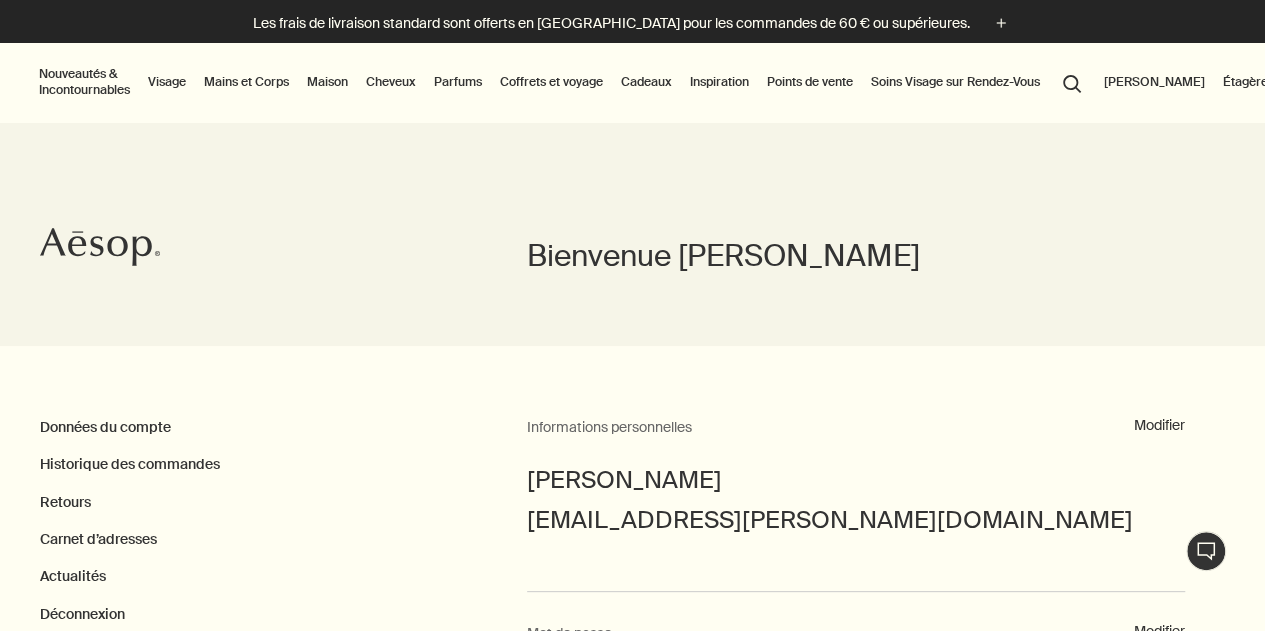click on "Nouveautés & Incontournables" at bounding box center (84, 82) 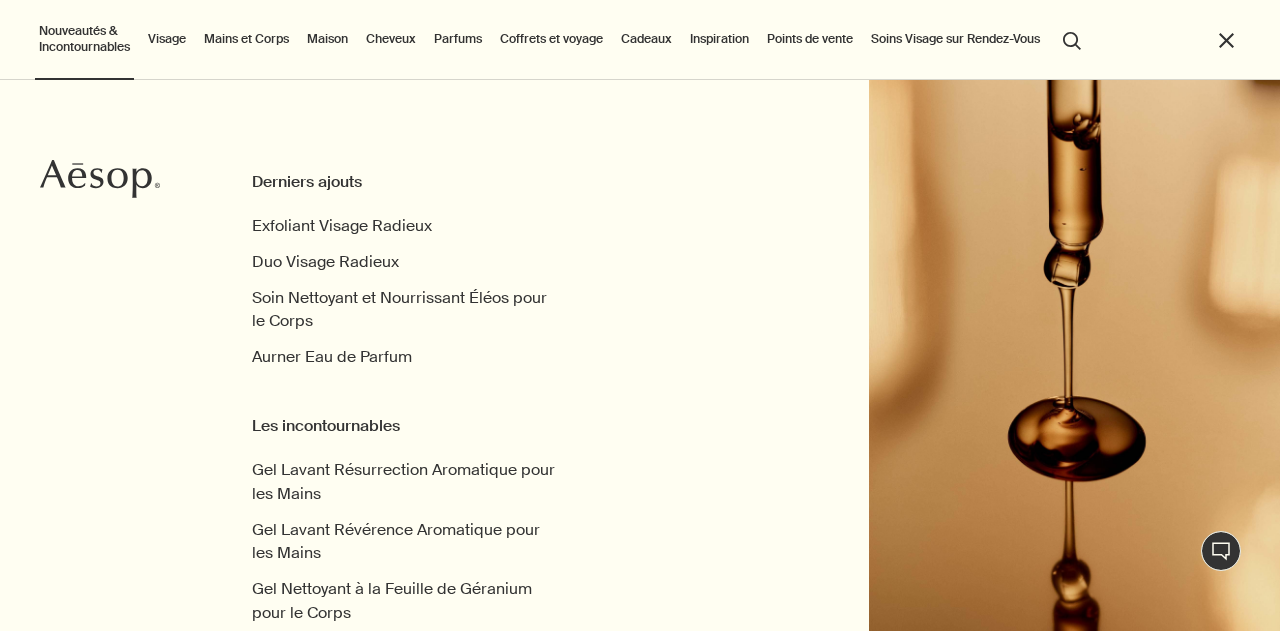 click on "Mains et Corps" at bounding box center [246, 39] 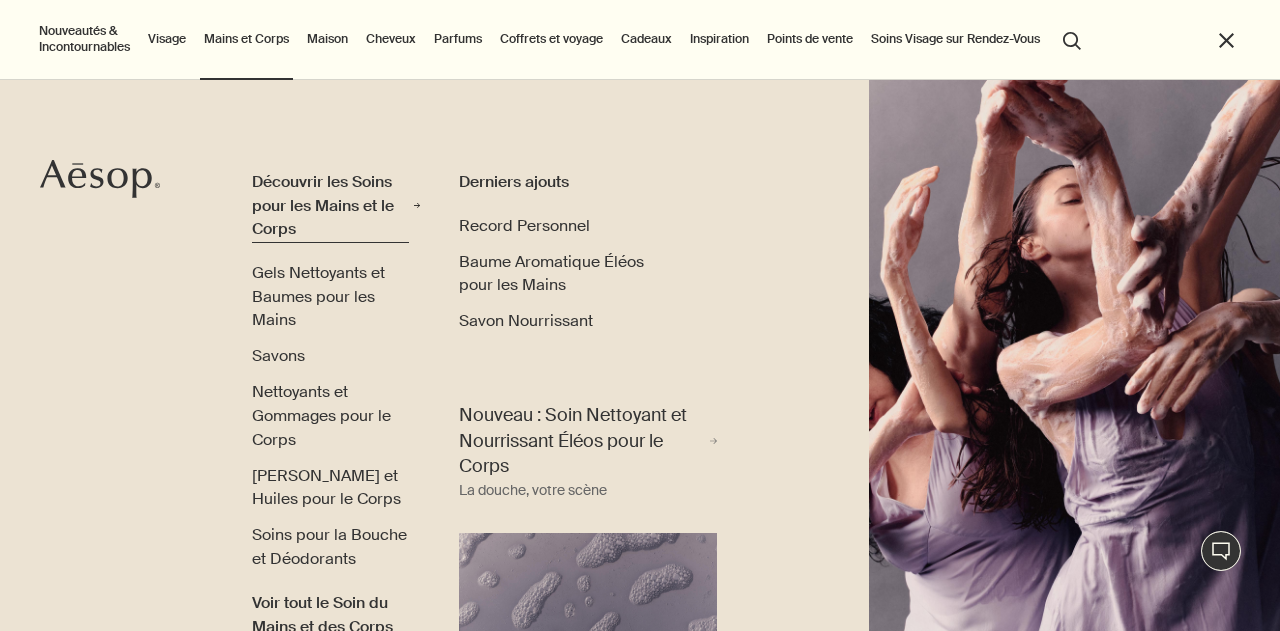 scroll, scrollTop: 44, scrollLeft: 0, axis: vertical 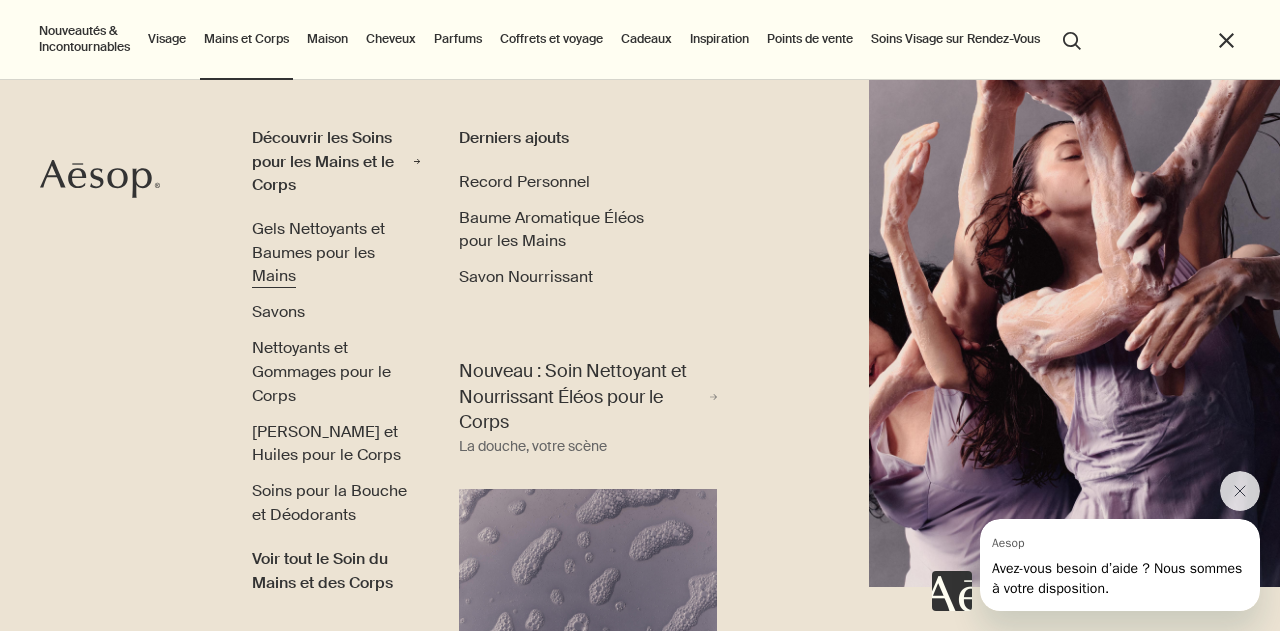 click on "Gels Nettoyants et Baumes pour les Mains" at bounding box center (318, 252) 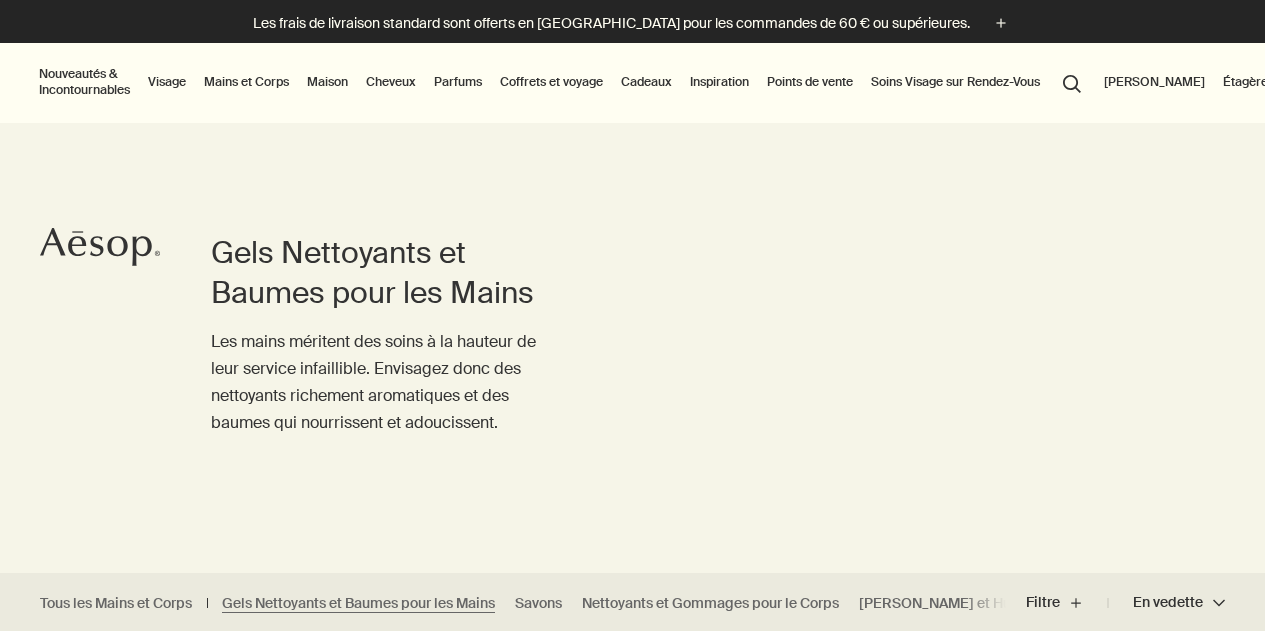 scroll, scrollTop: 0, scrollLeft: 0, axis: both 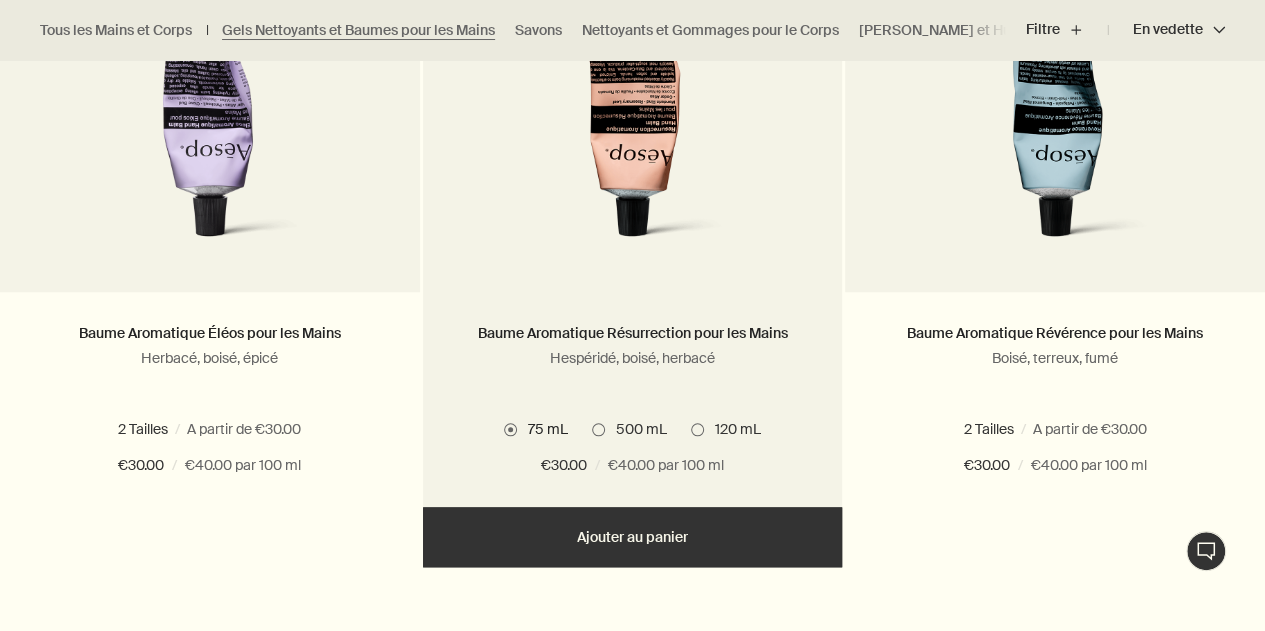 click on "Ajouter Ajouter au panier" at bounding box center (633, 537) 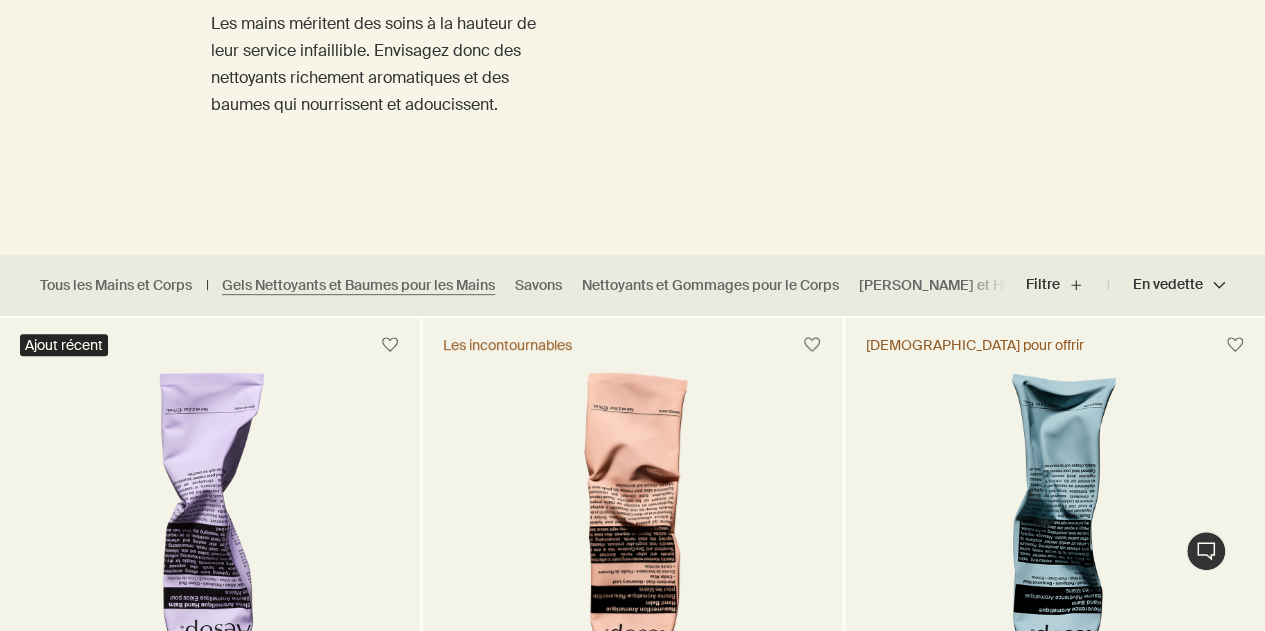 scroll, scrollTop: 0, scrollLeft: 0, axis: both 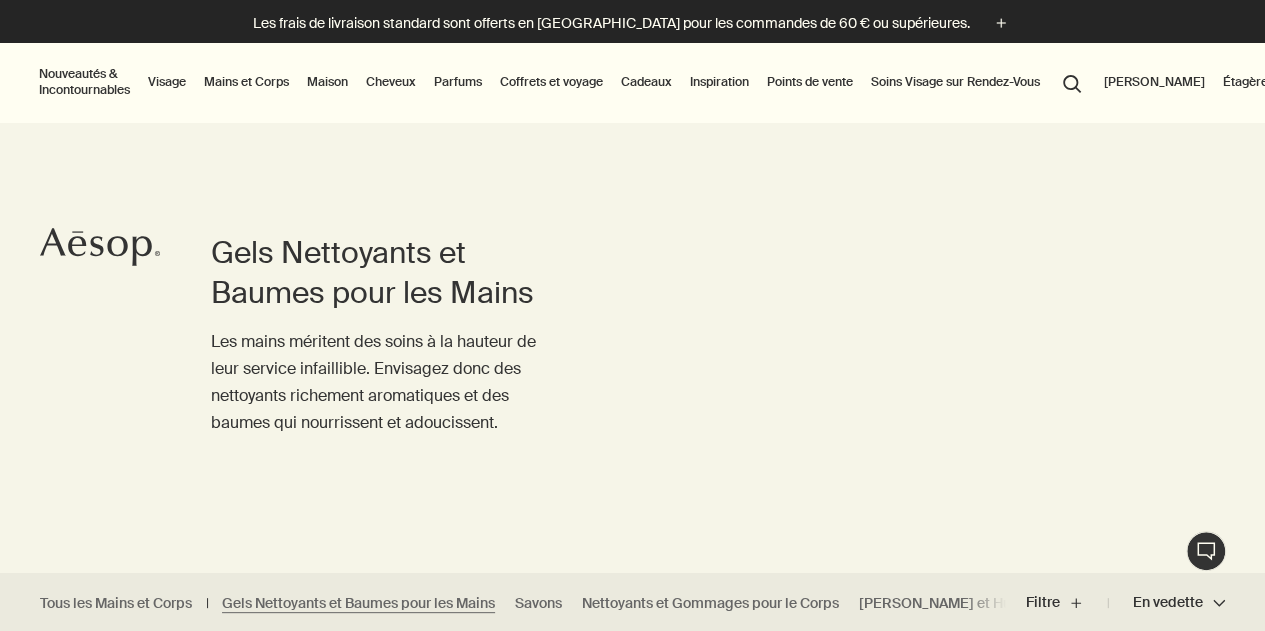 drag, startPoint x: 733, startPoint y: 27, endPoint x: 813, endPoint y: 233, distance: 220.9887 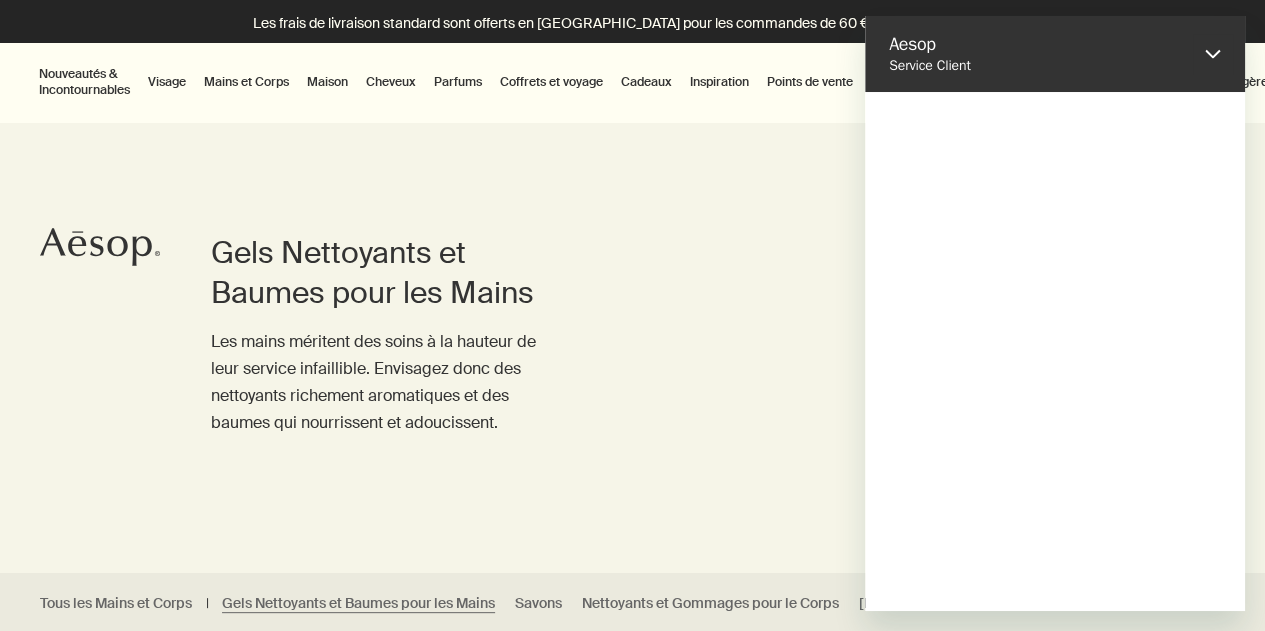 scroll, scrollTop: 0, scrollLeft: 0, axis: both 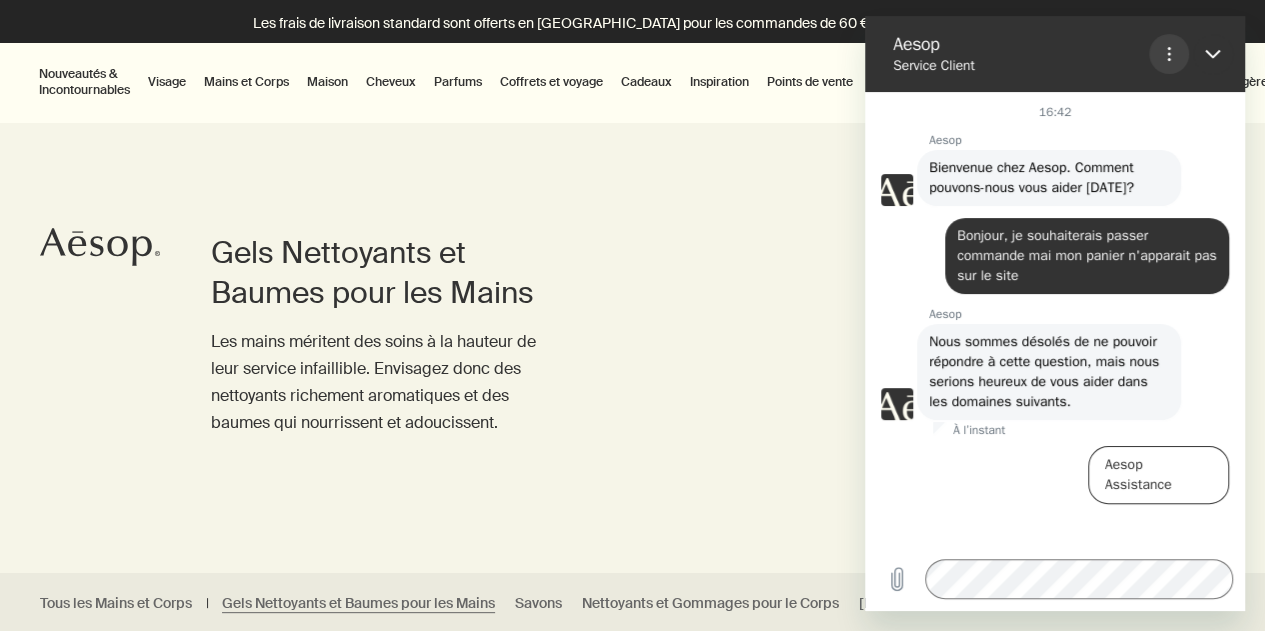 click 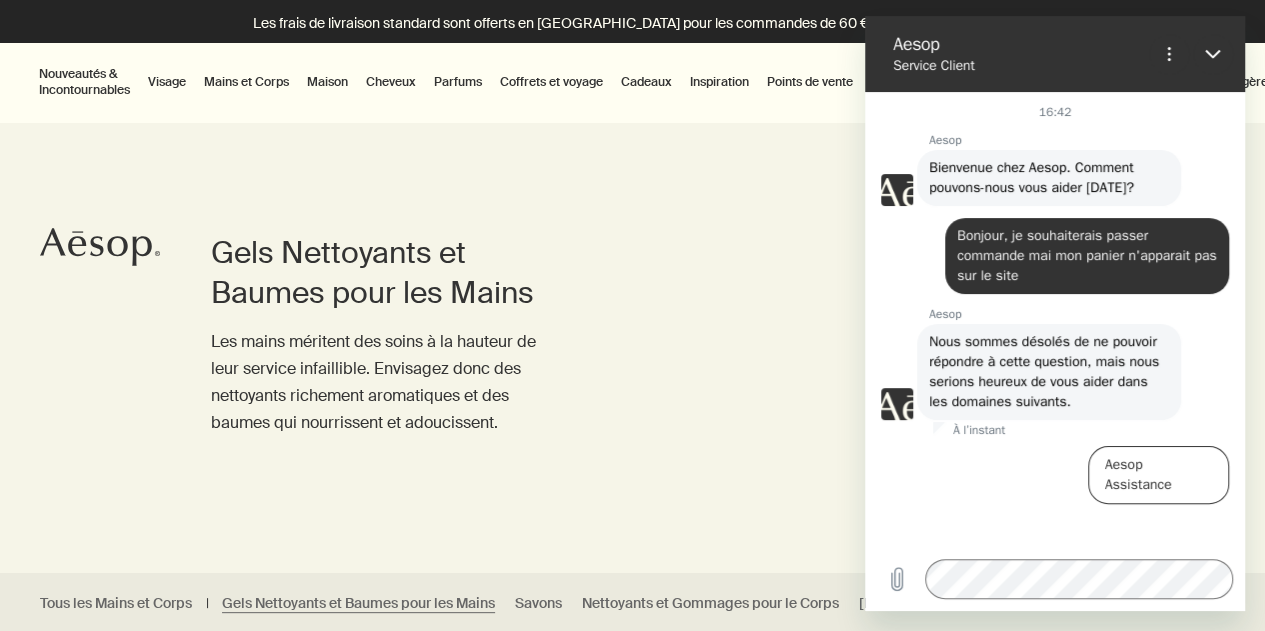 click on "Gels Nettoyants et Baumes pour les Mains Les mains méritent des soins à la hauteur de leur service infaillible. Envisagez donc des nettoyants richement aromatiques et des baumes qui nourrissent et adoucissent." at bounding box center [632, 310] 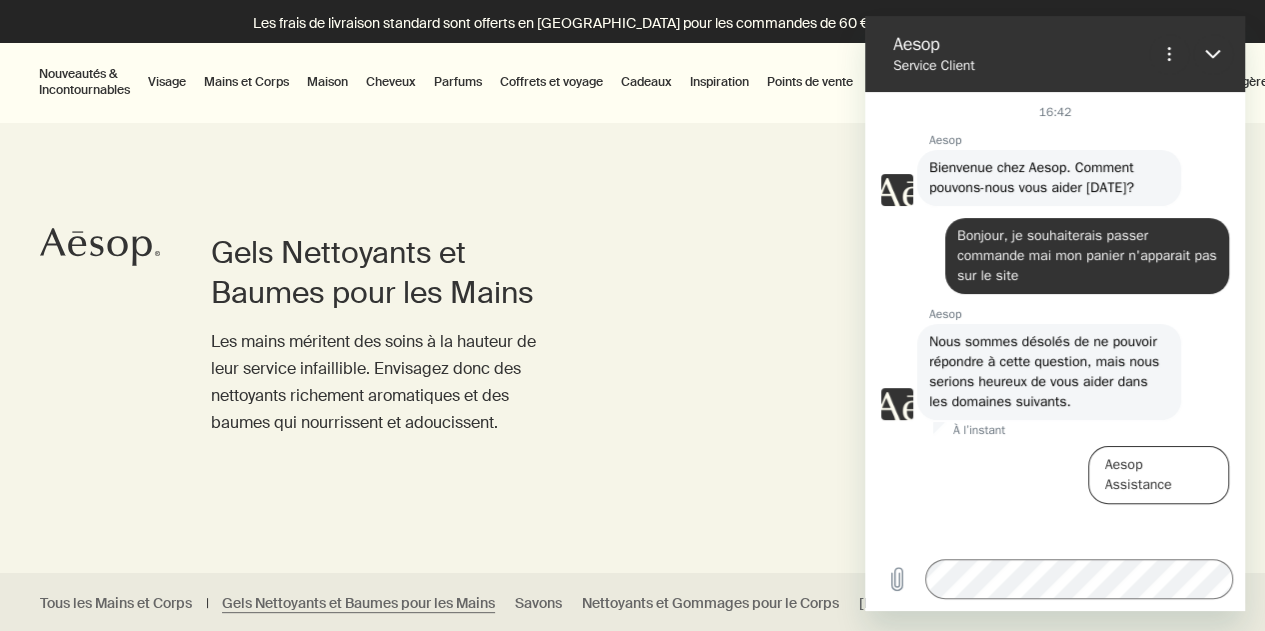 click on "Gels Nettoyants et Baumes pour les Mains Les mains méritent des soins à la hauteur de leur service infaillible. Envisagez donc des nettoyants richement aromatiques et des baumes qui nourrissent et adoucissent." at bounding box center (632, 310) 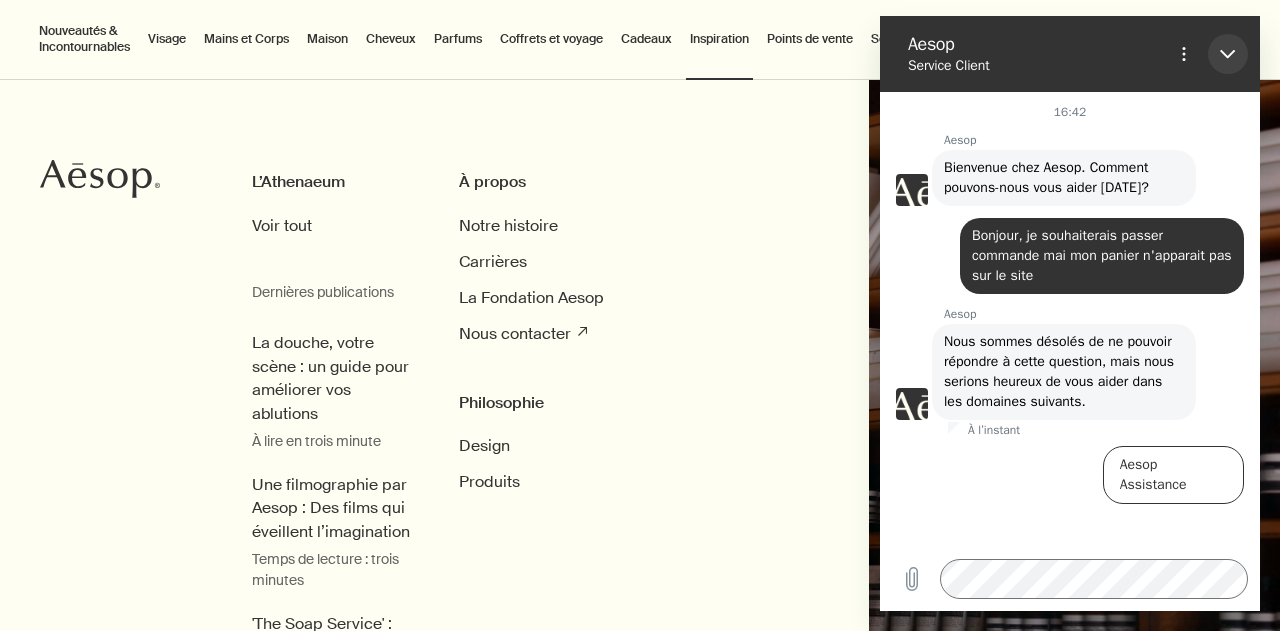 click 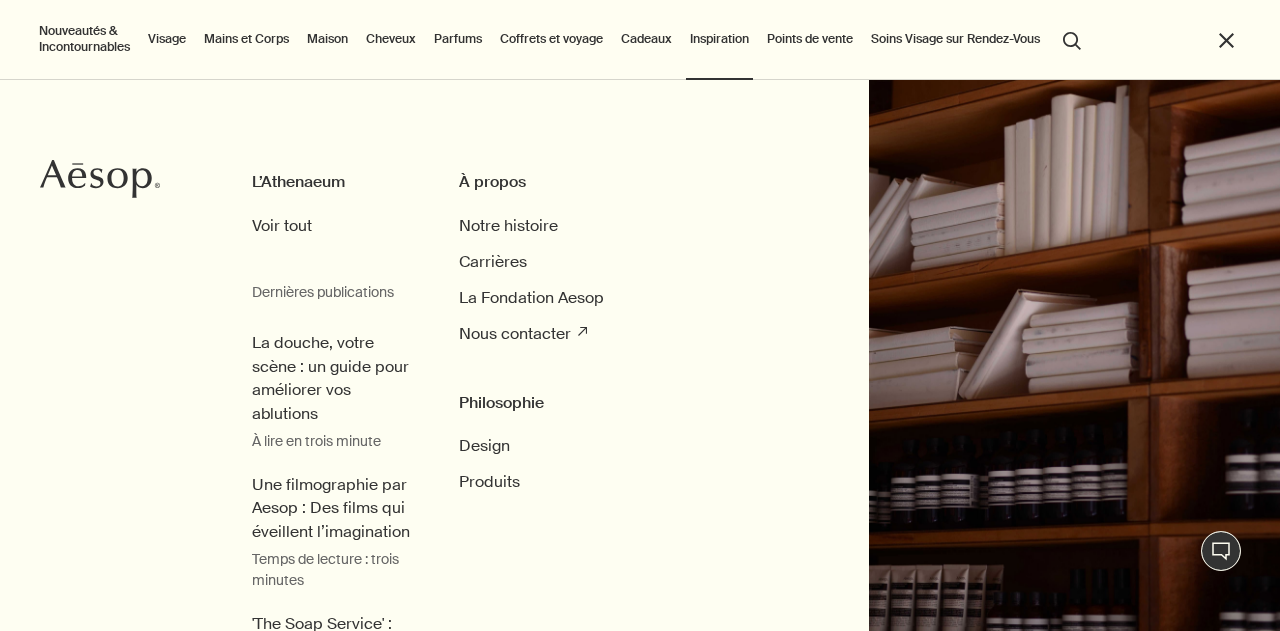 click on "close" at bounding box center (1226, 40) 